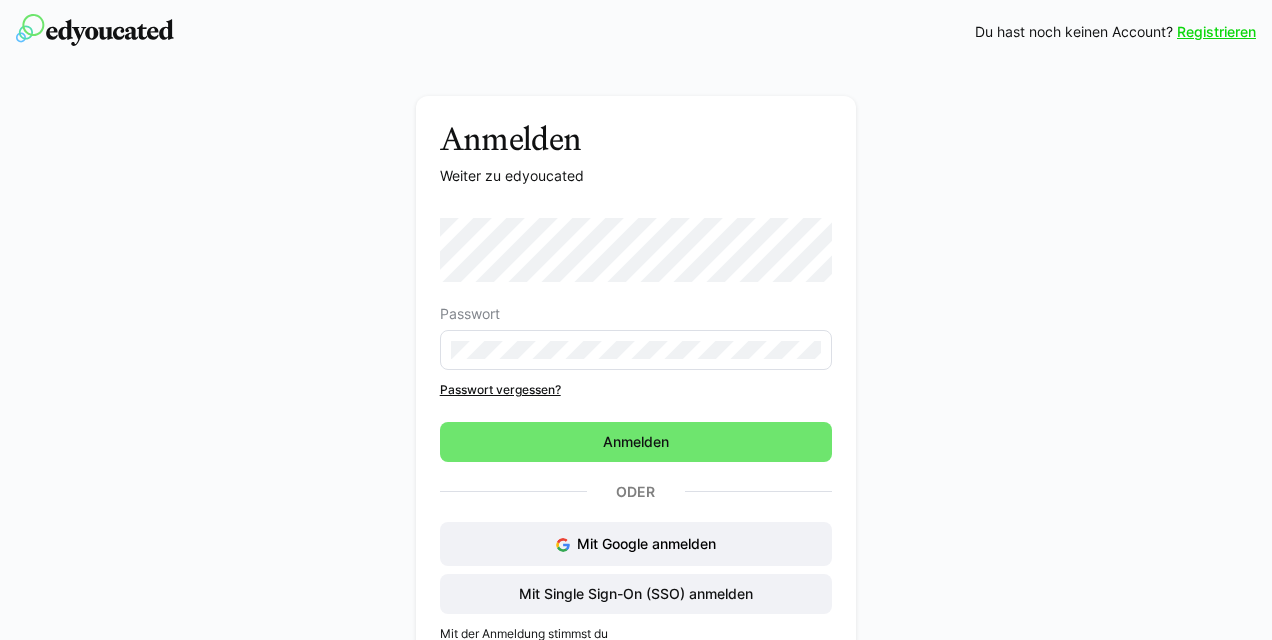 scroll, scrollTop: 0, scrollLeft: 0, axis: both 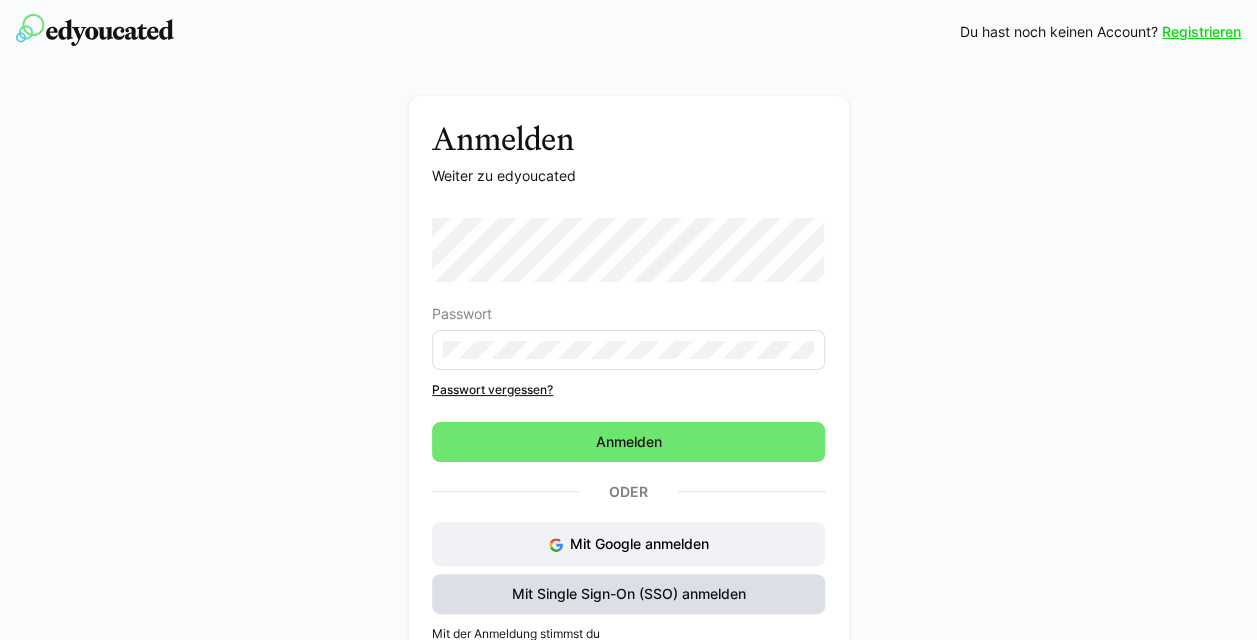 click on "Mit Single Sign-On (SSO) anmelden" 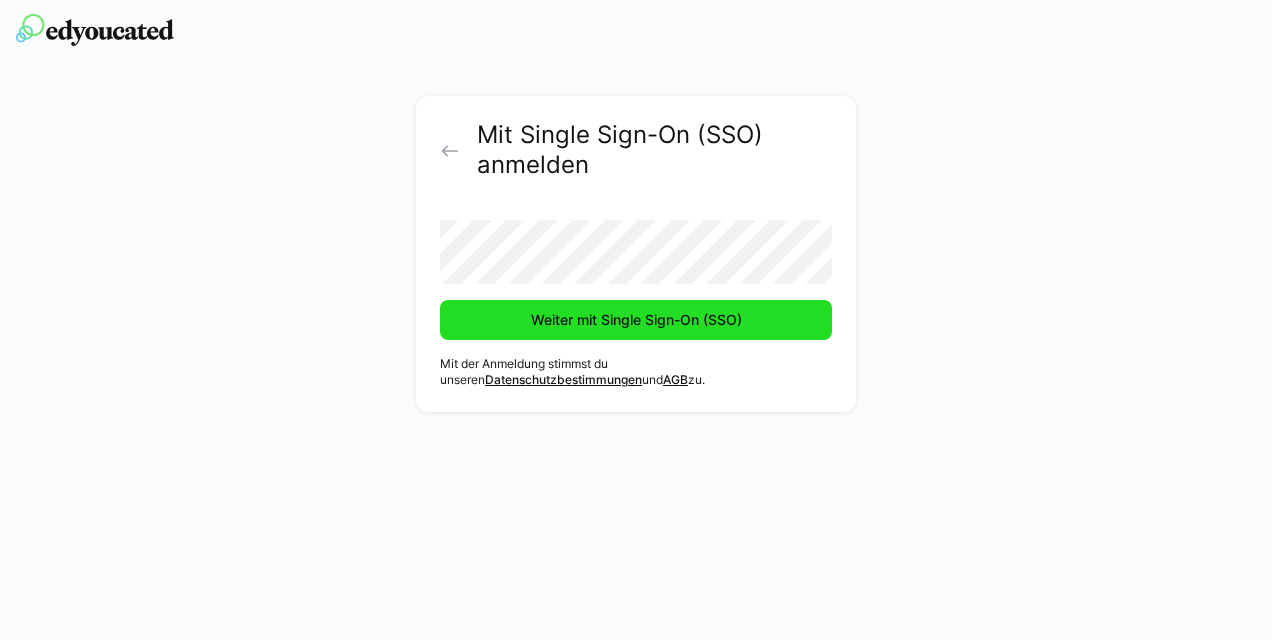 click on "Weiter mit Single Sign-On (SSO)" 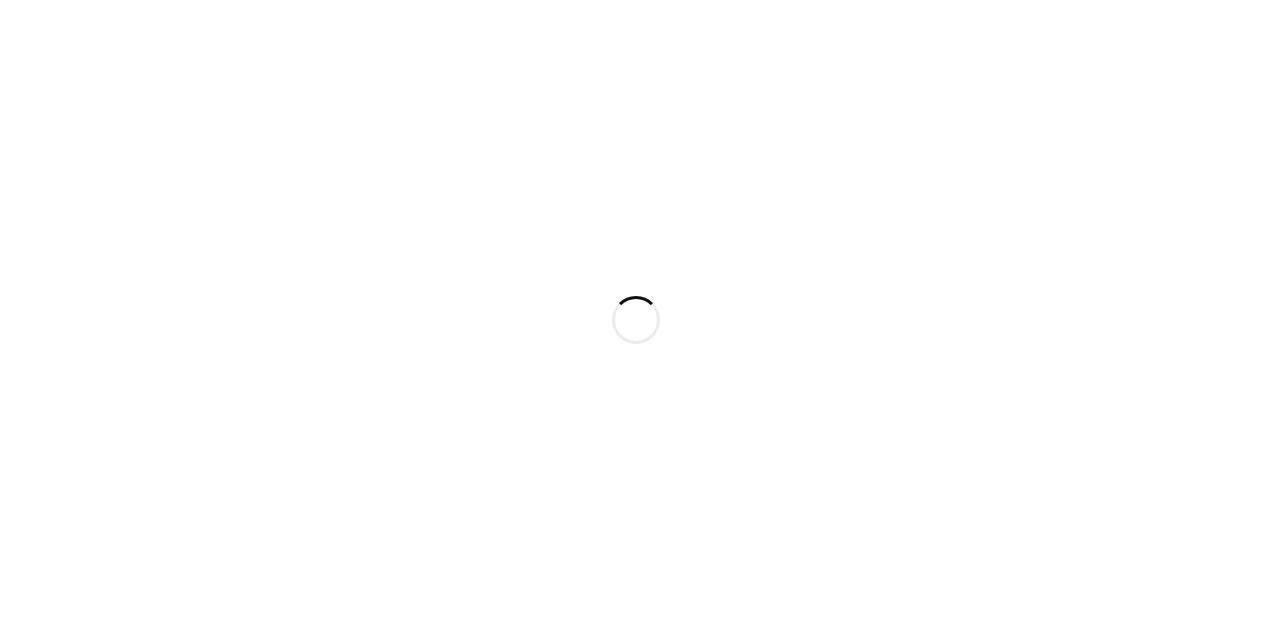 scroll, scrollTop: 0, scrollLeft: 0, axis: both 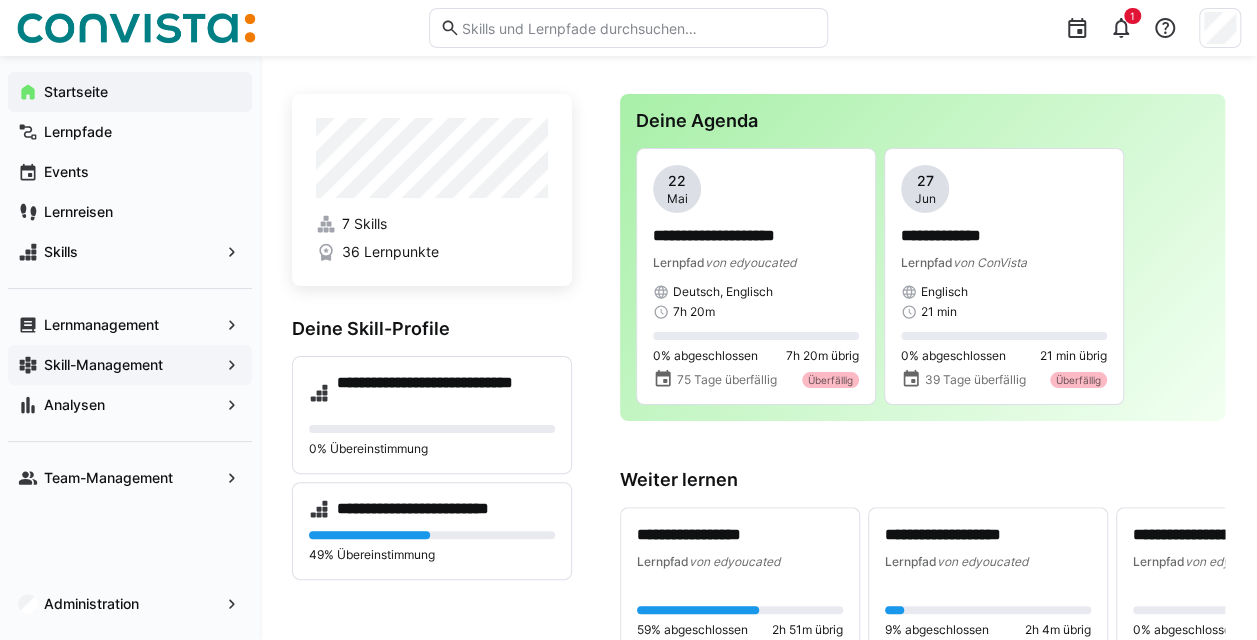 click on "Skill-Management" 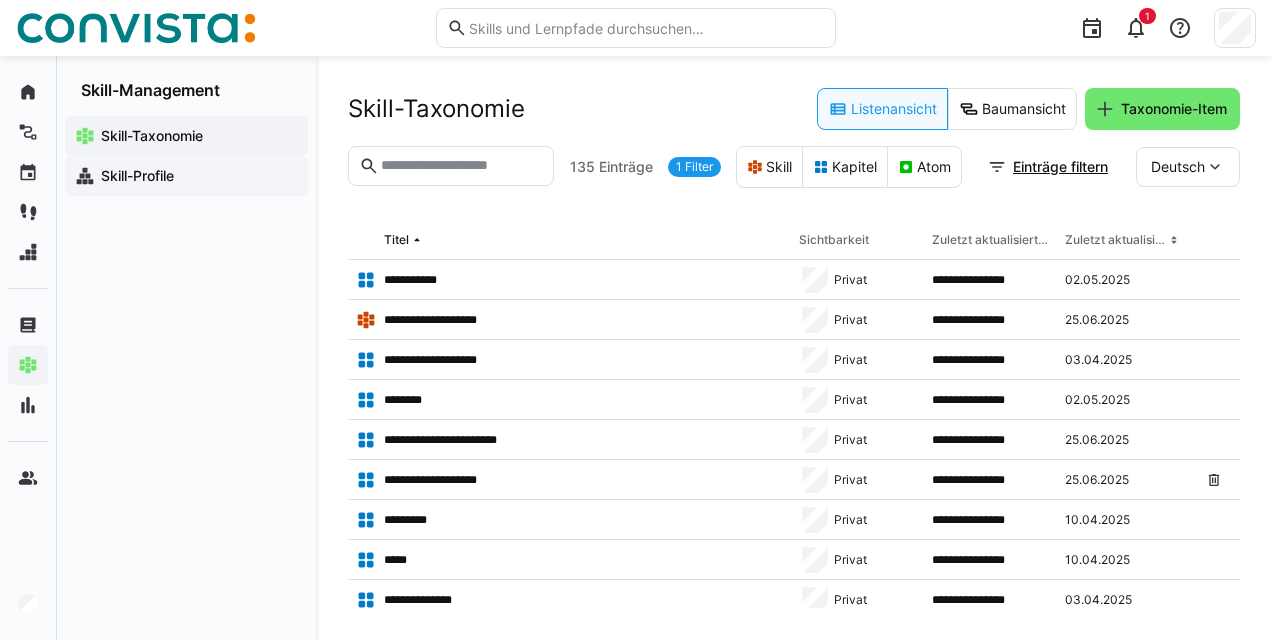 click on "Skill-Profile" 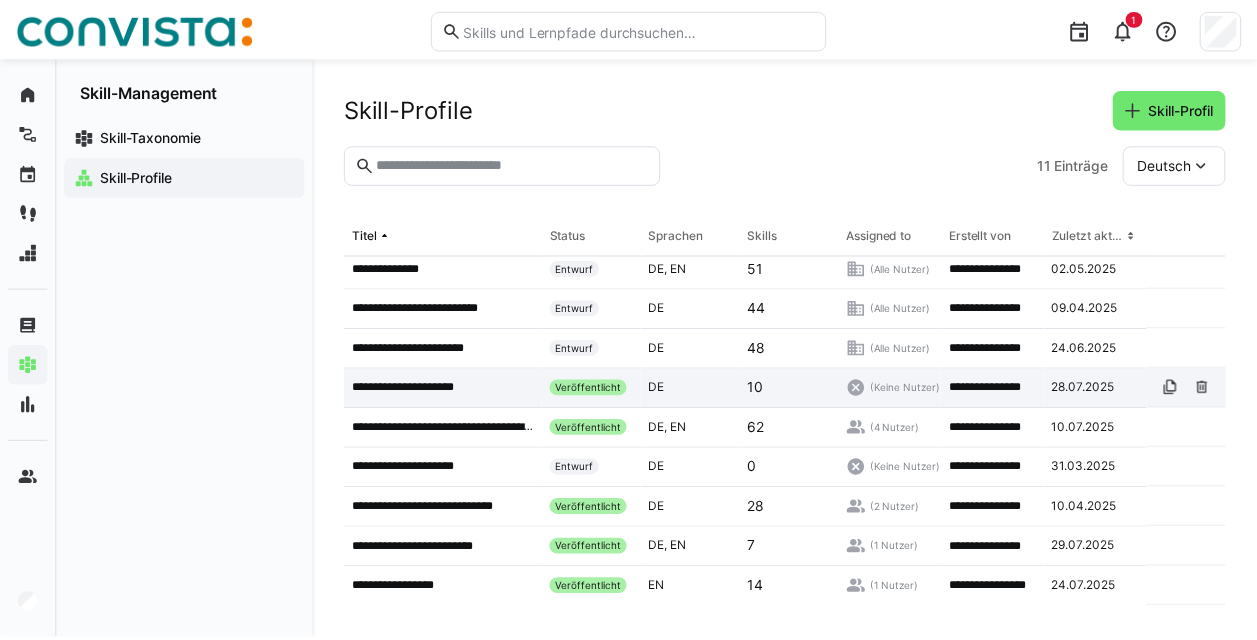 scroll, scrollTop: 0, scrollLeft: 0, axis: both 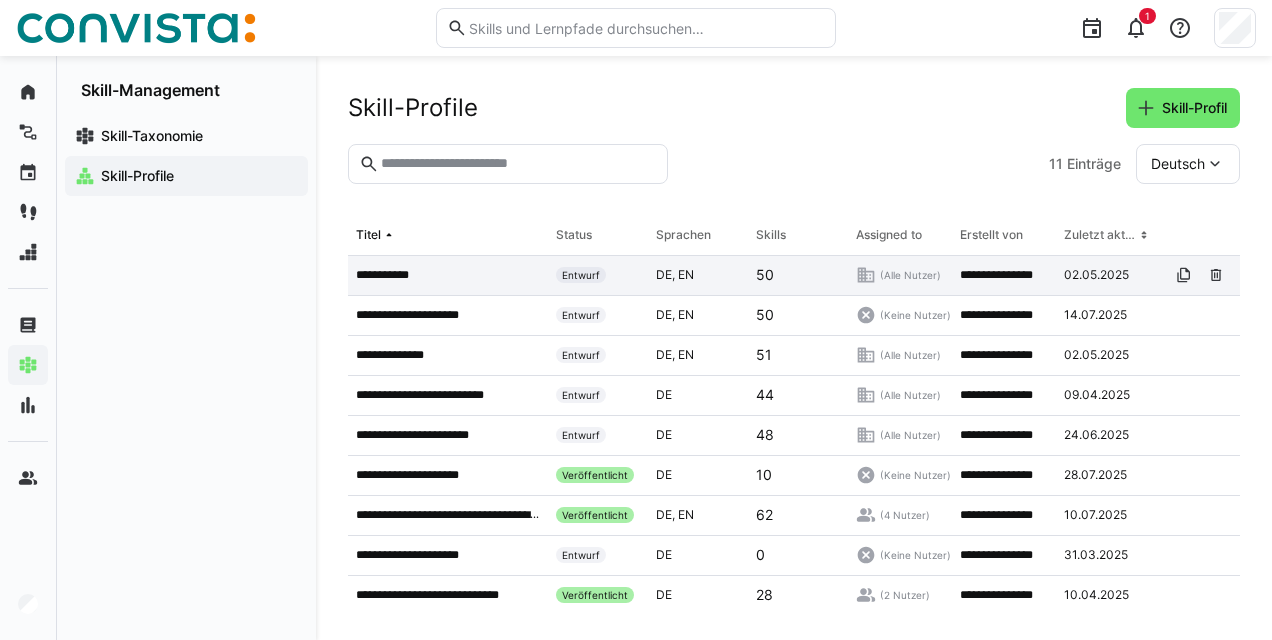 click on "**********" 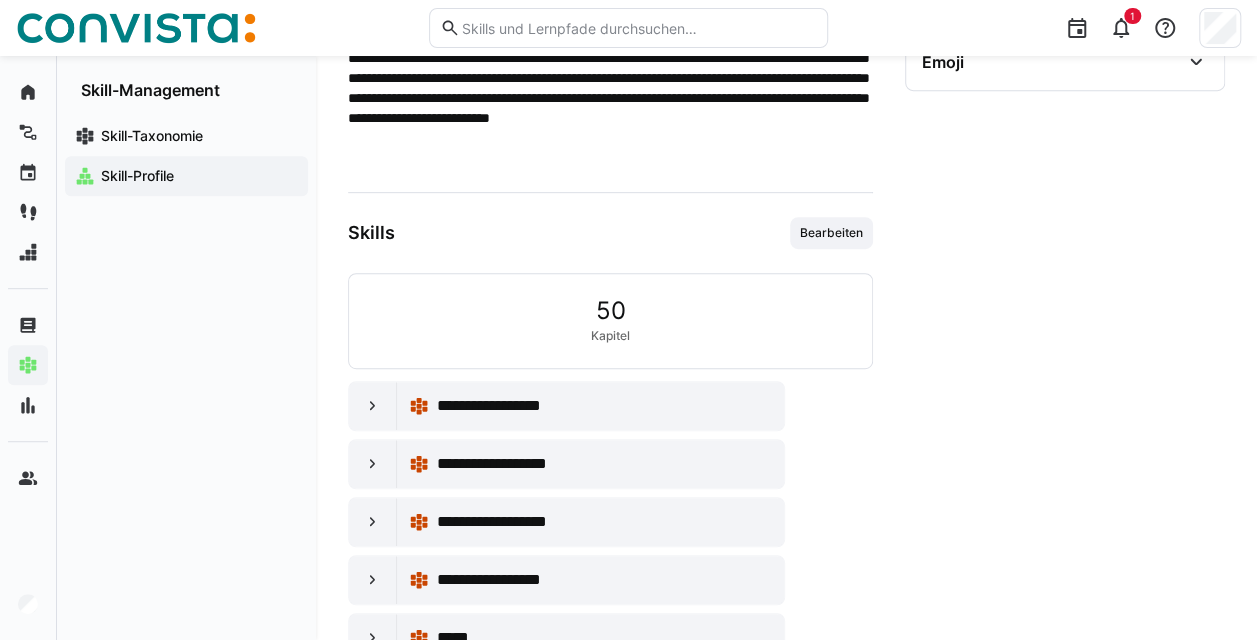 scroll, scrollTop: 414, scrollLeft: 0, axis: vertical 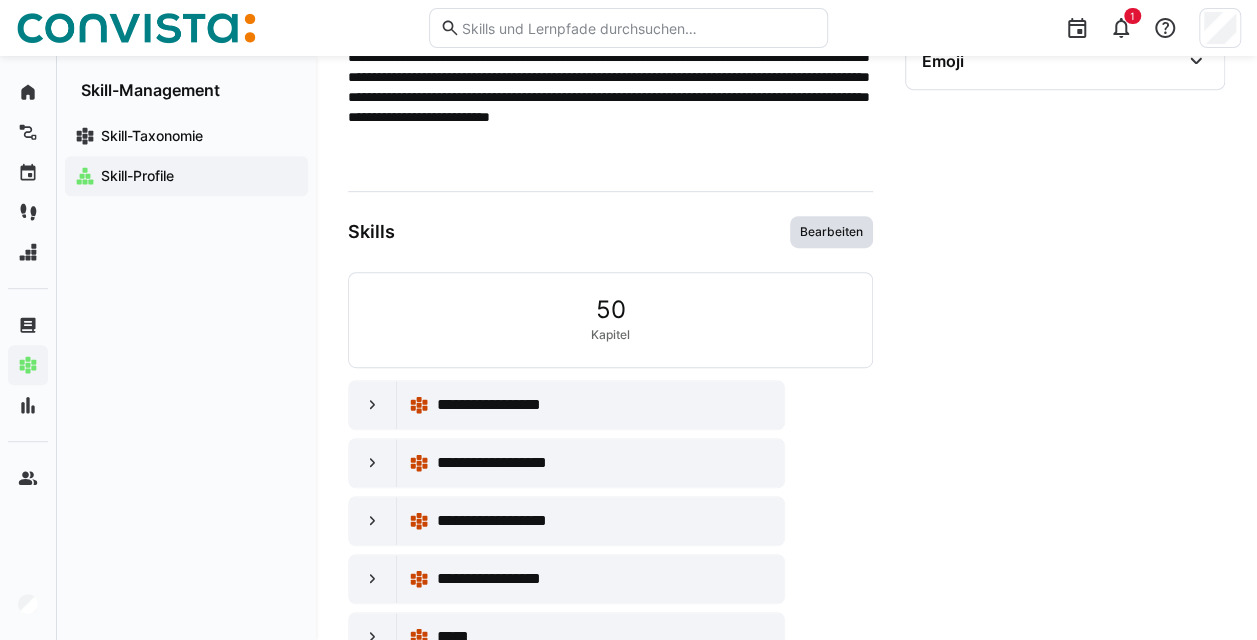 click on "Bearbeiten" 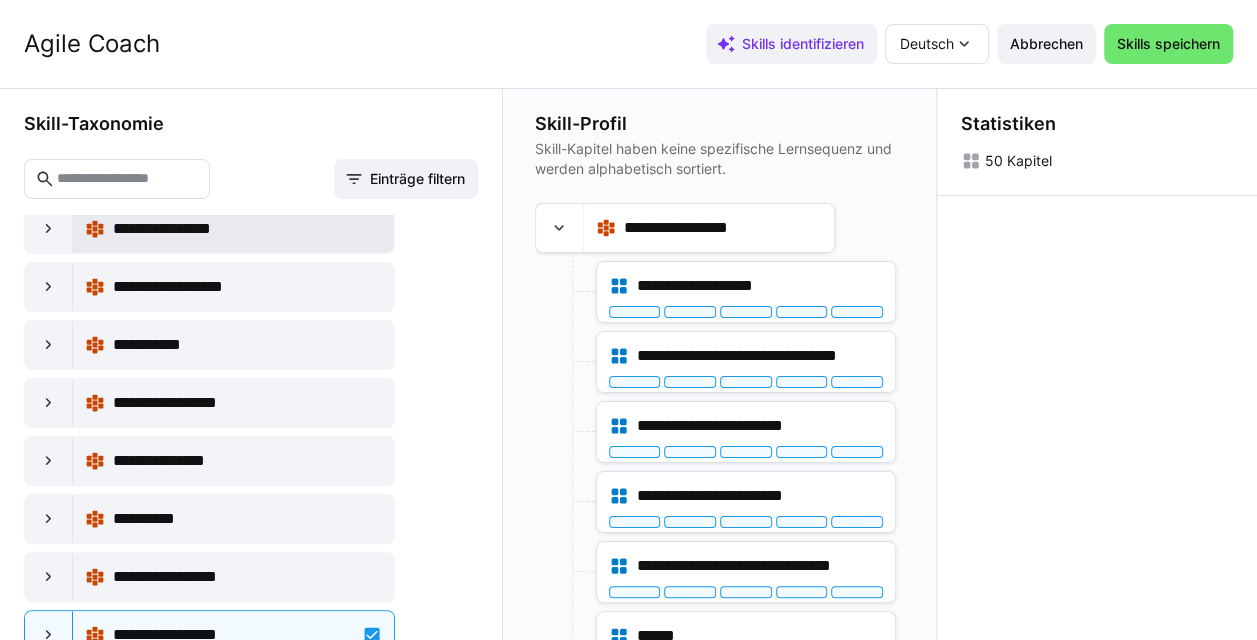 scroll, scrollTop: 0, scrollLeft: 0, axis: both 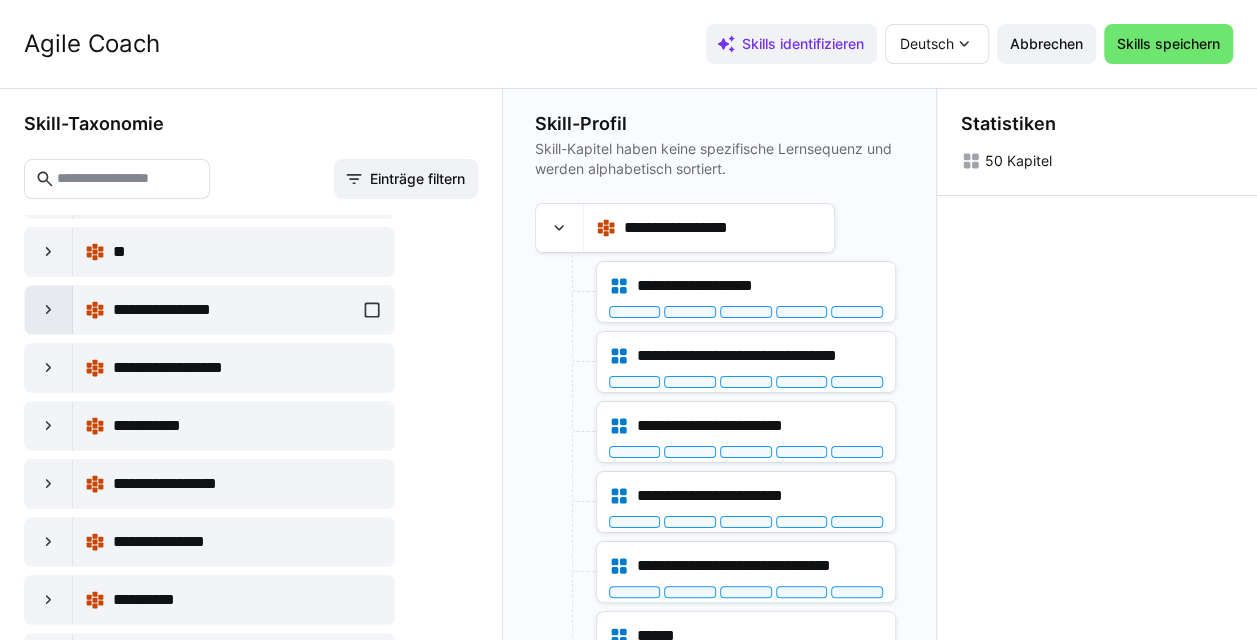 click 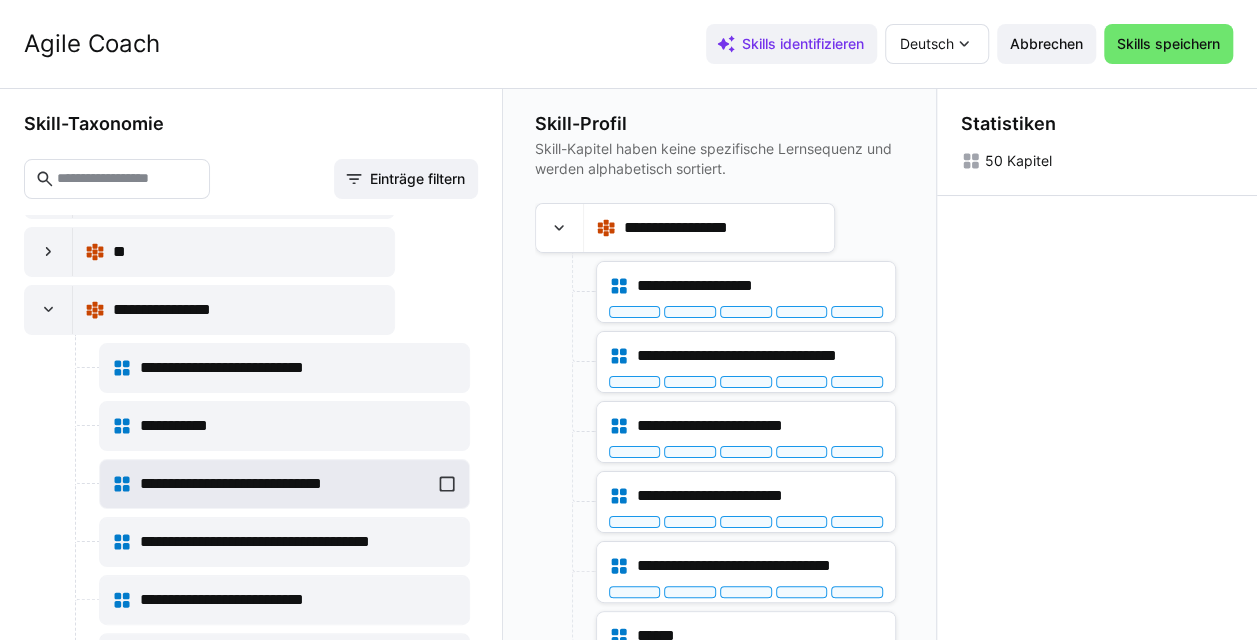scroll, scrollTop: 178, scrollLeft: 0, axis: vertical 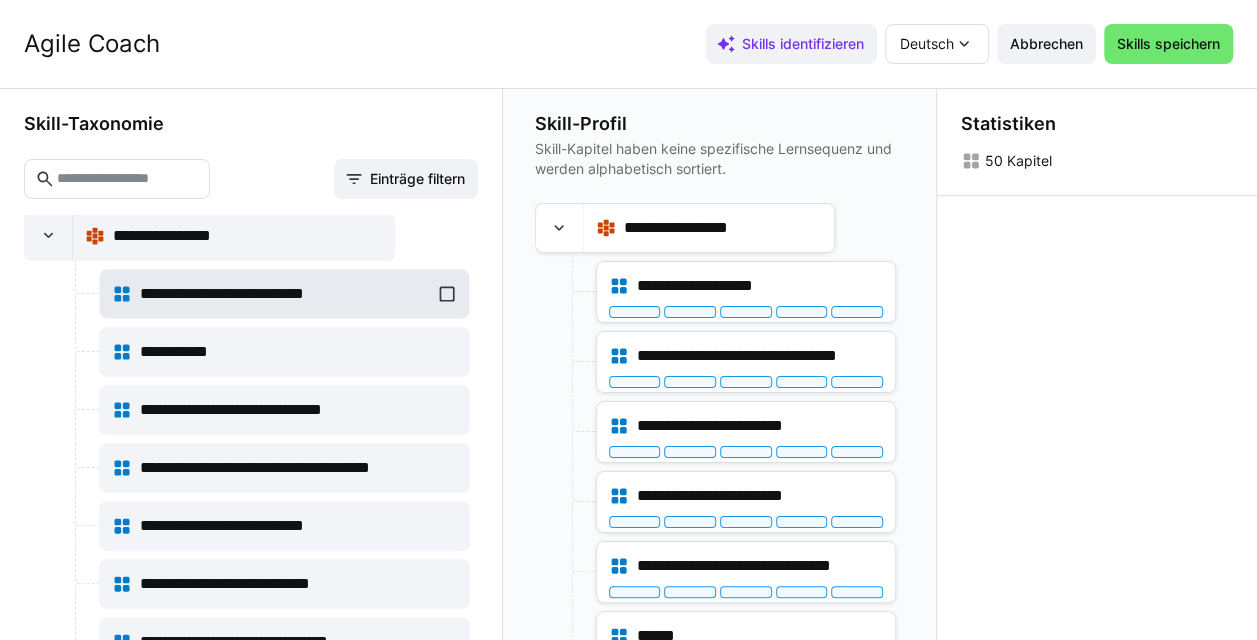 click on "**********" 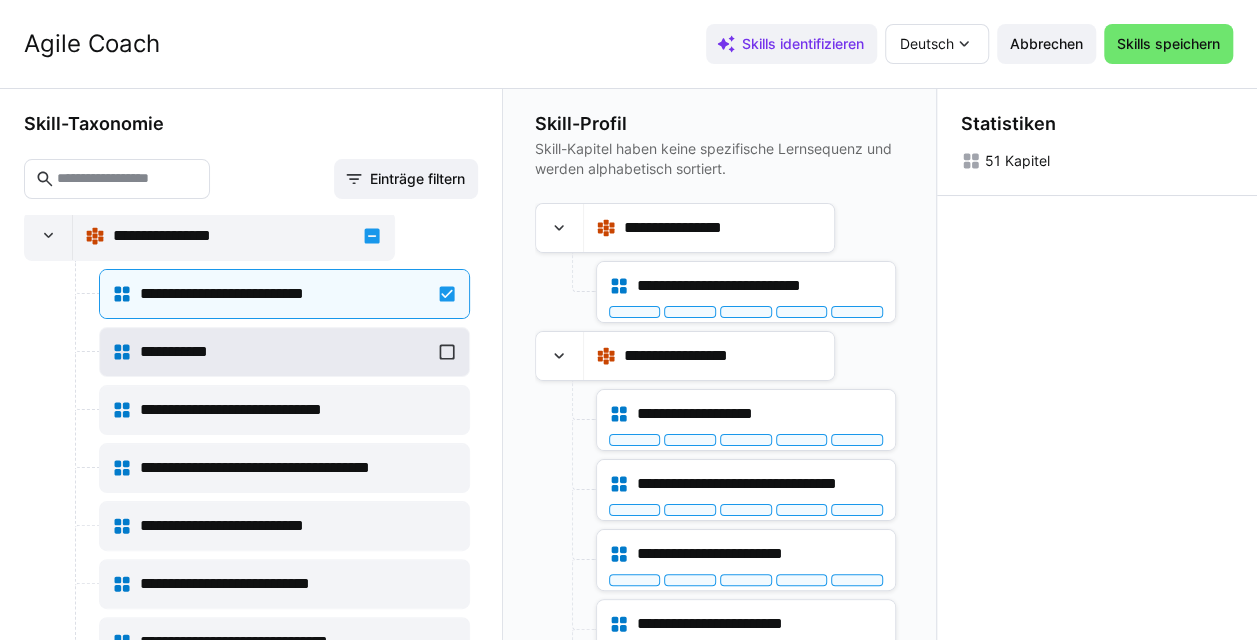 click on "**********" 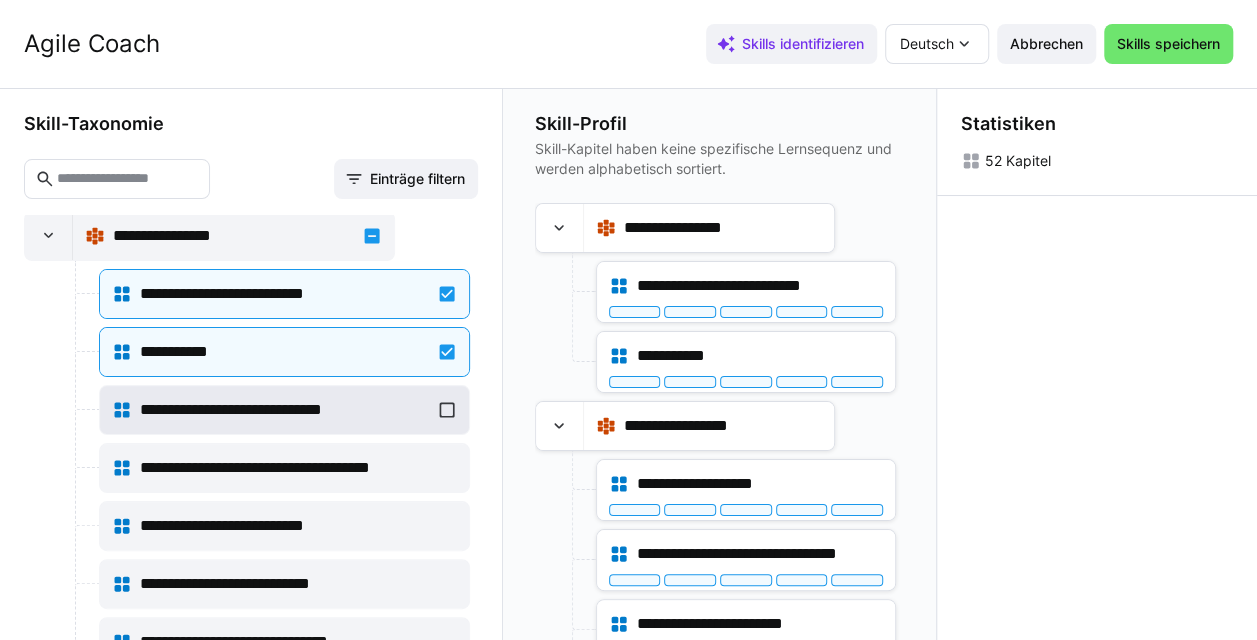 click on "**********" 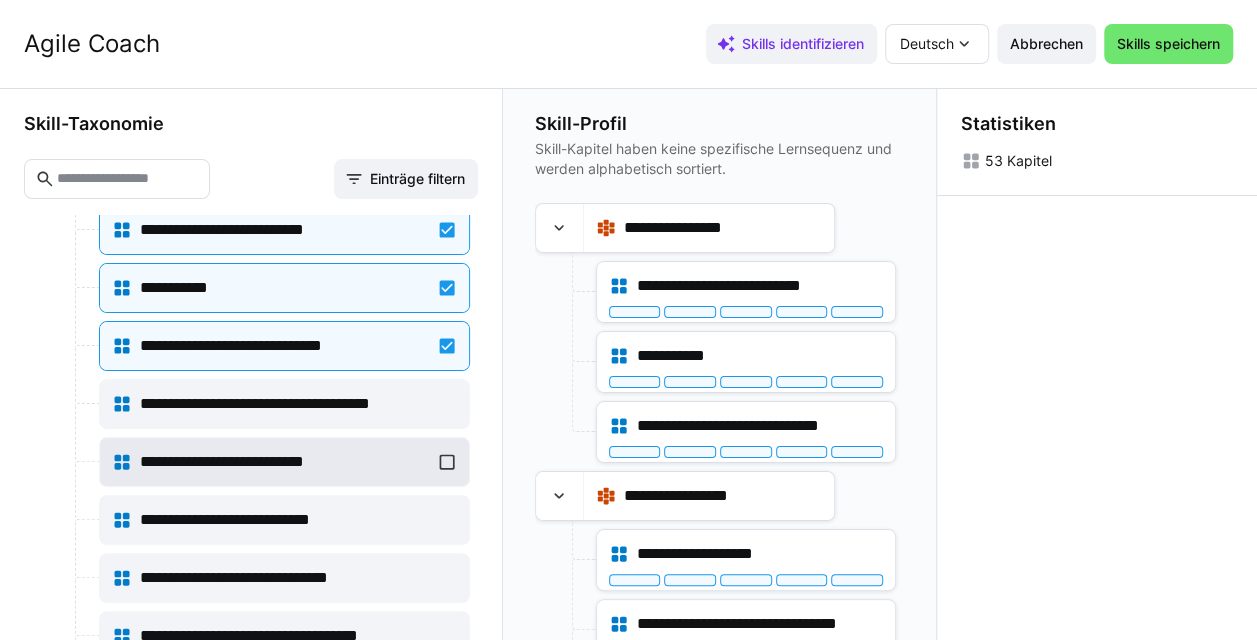 scroll, scrollTop: 231, scrollLeft: 0, axis: vertical 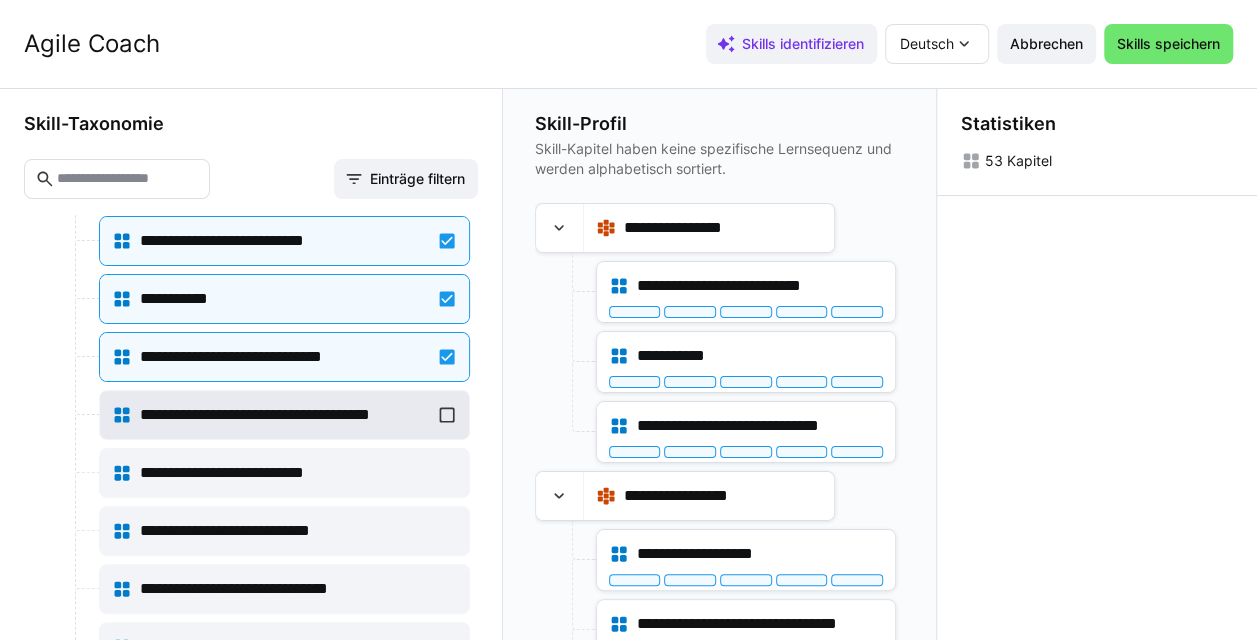 click on "**********" 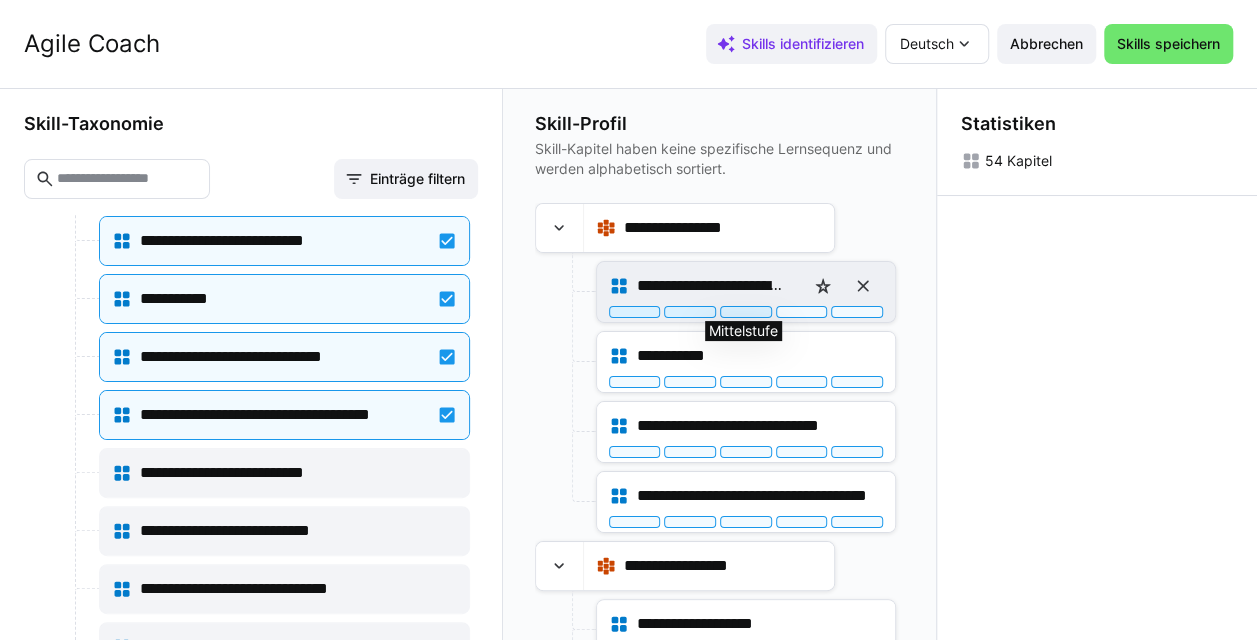 click 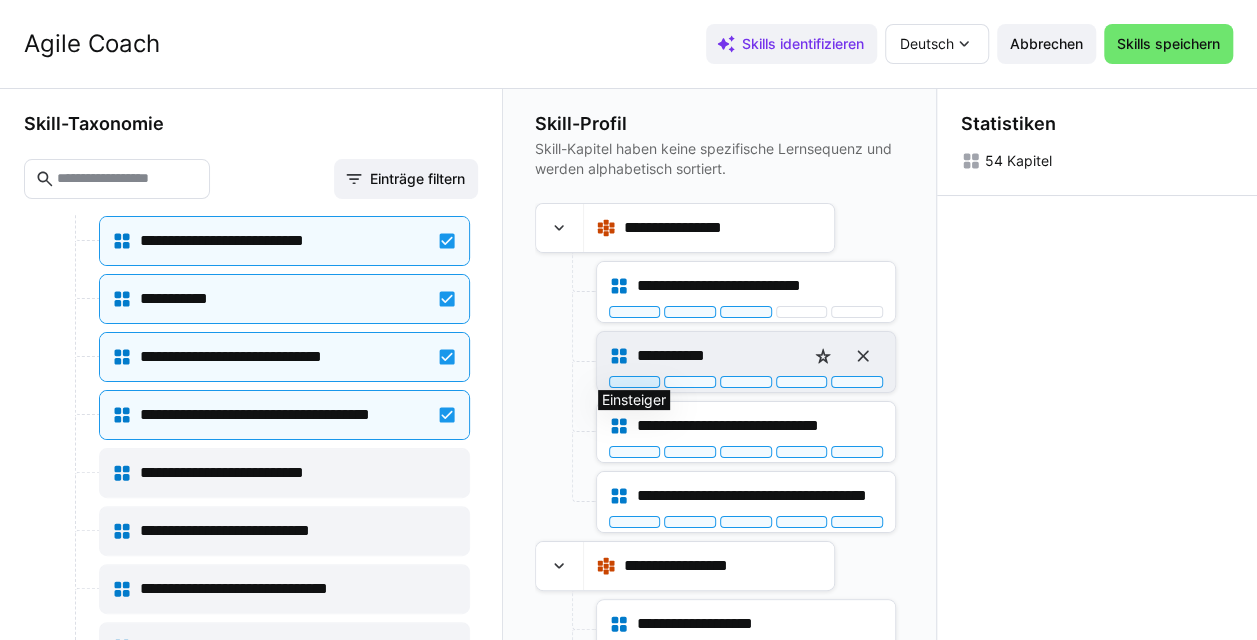click 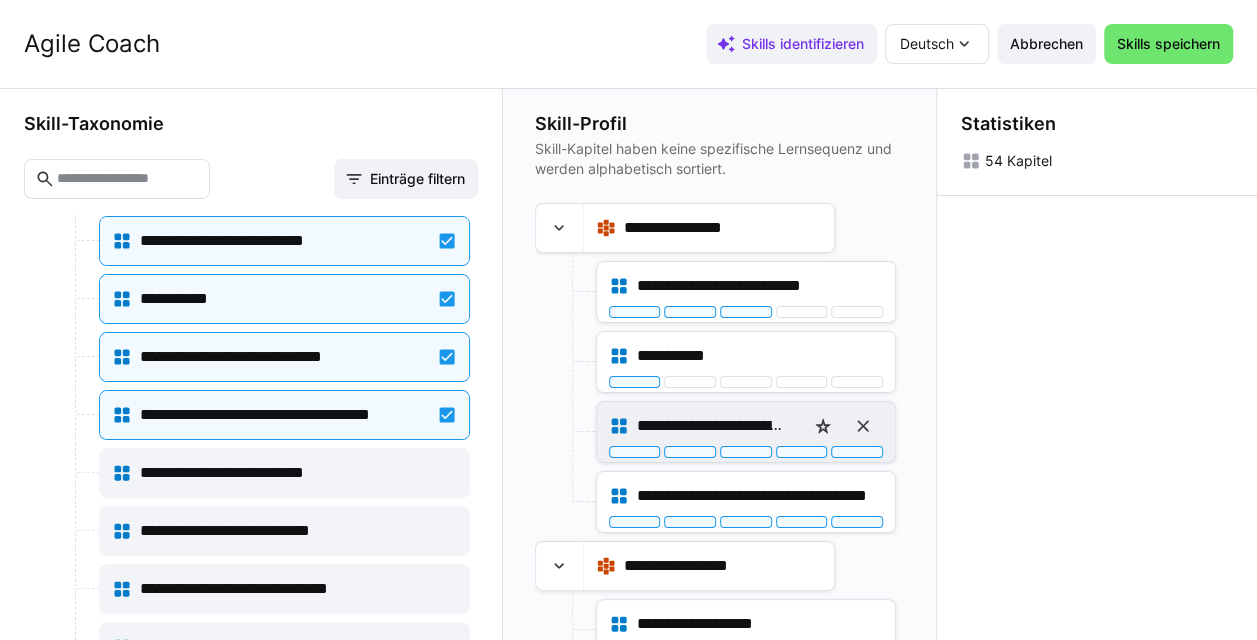 click on "**********" 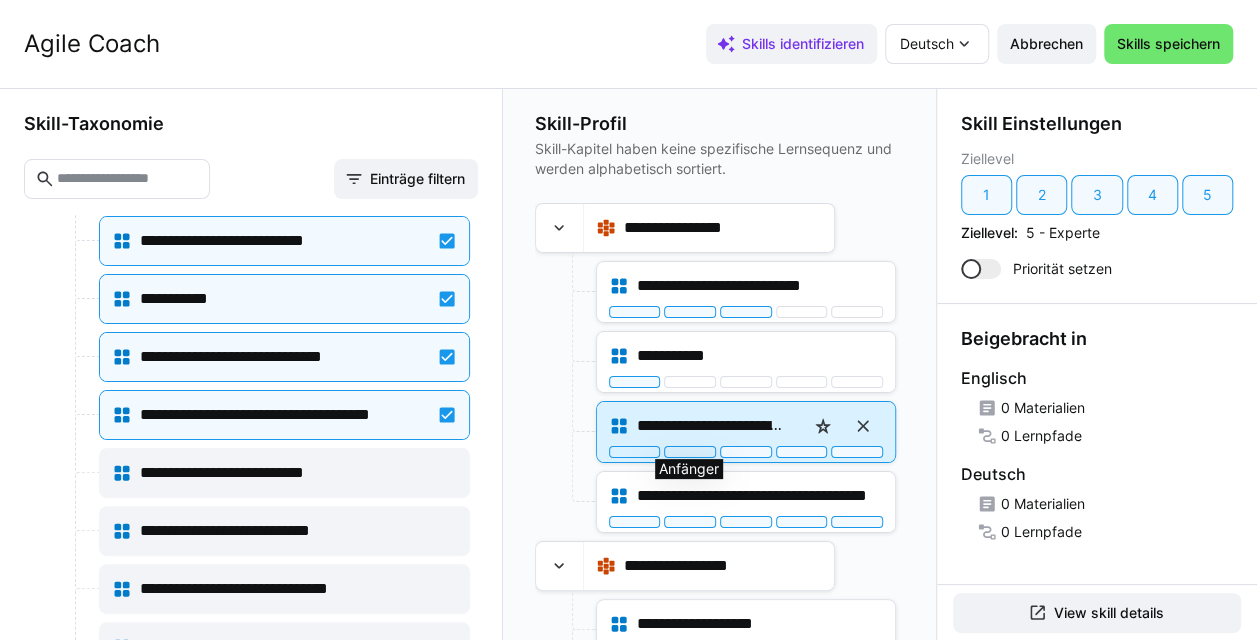 click 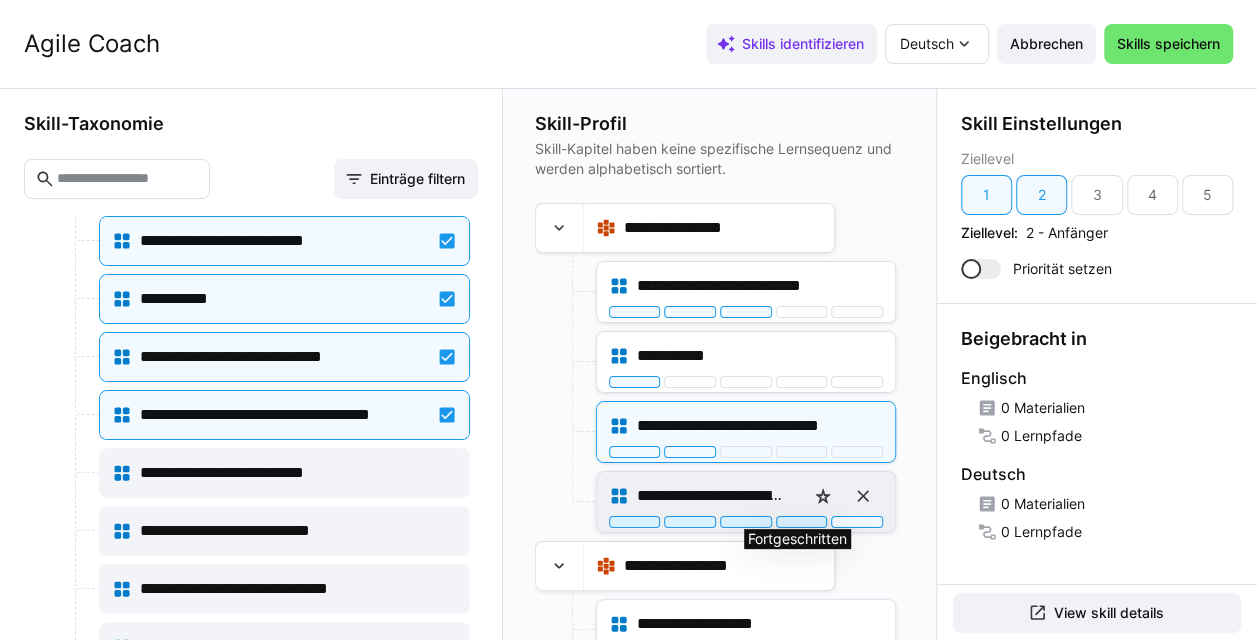 click 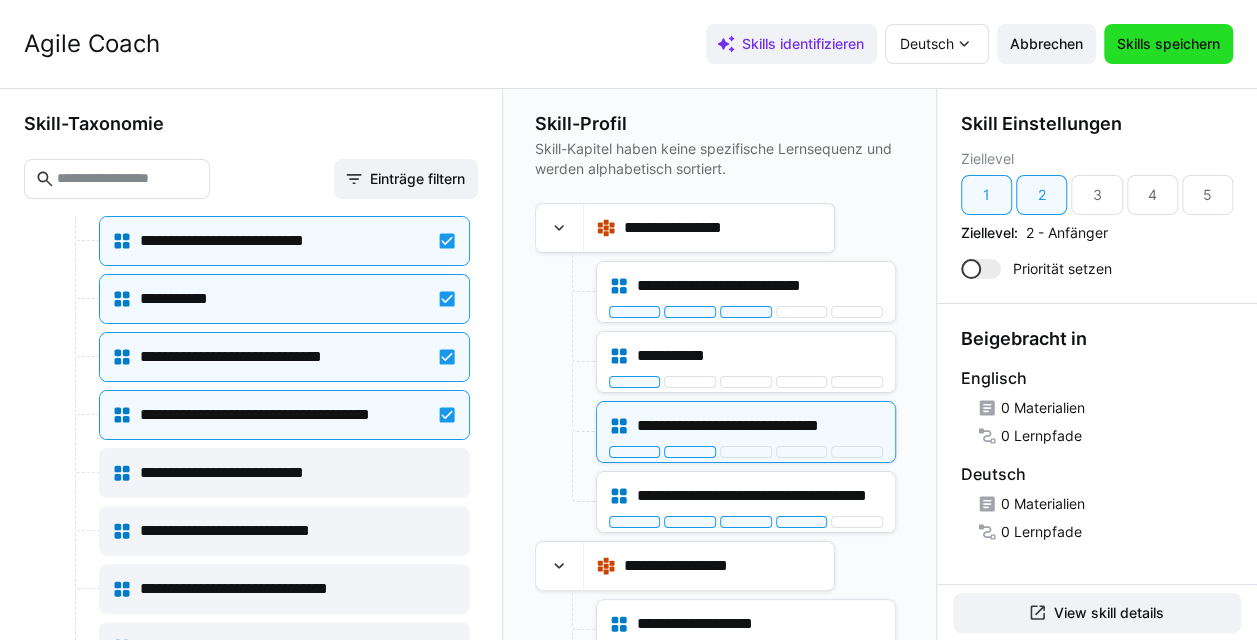 click on "Skills speichern" 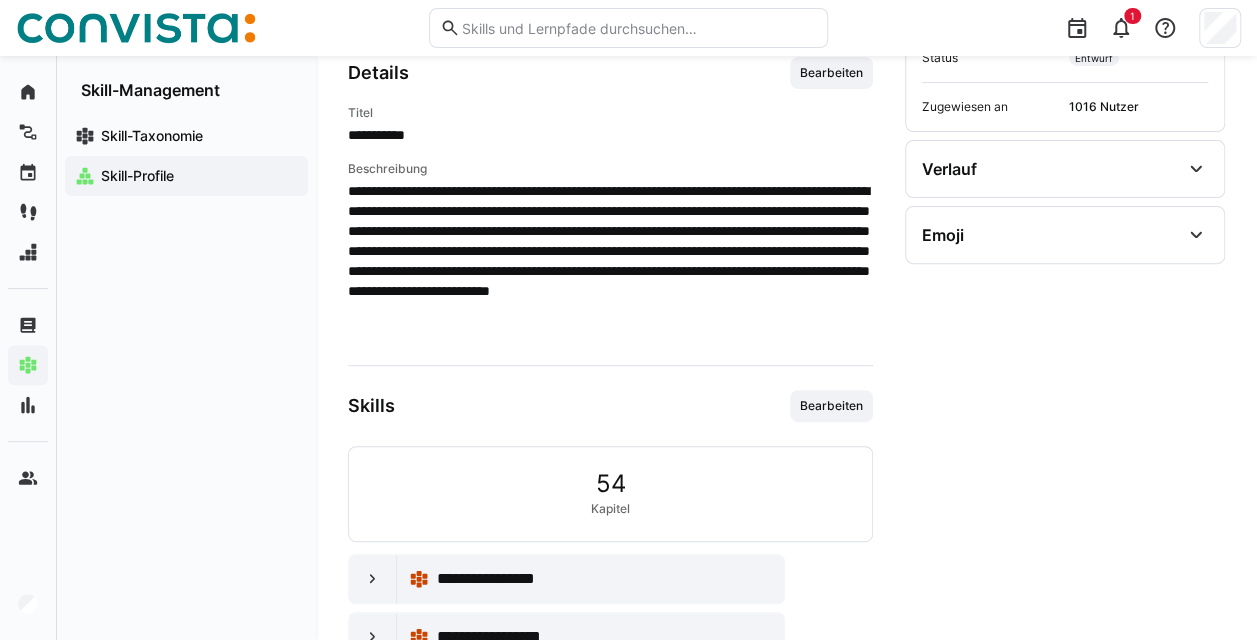 scroll, scrollTop: 241, scrollLeft: 0, axis: vertical 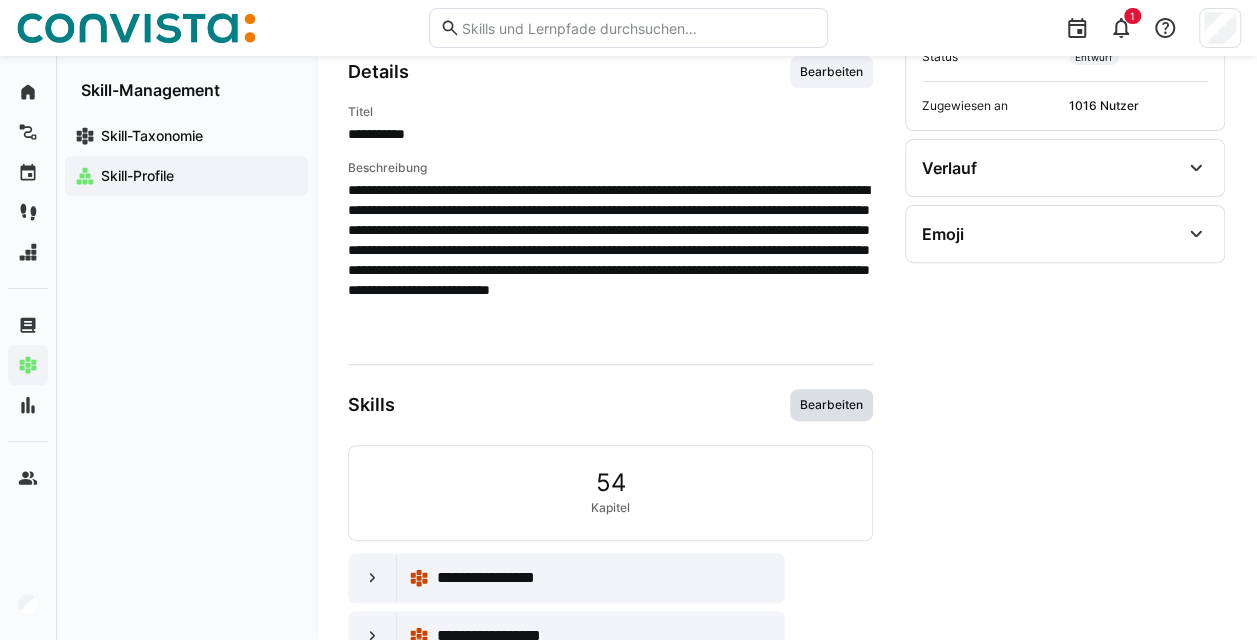 click on "Bearbeiten" 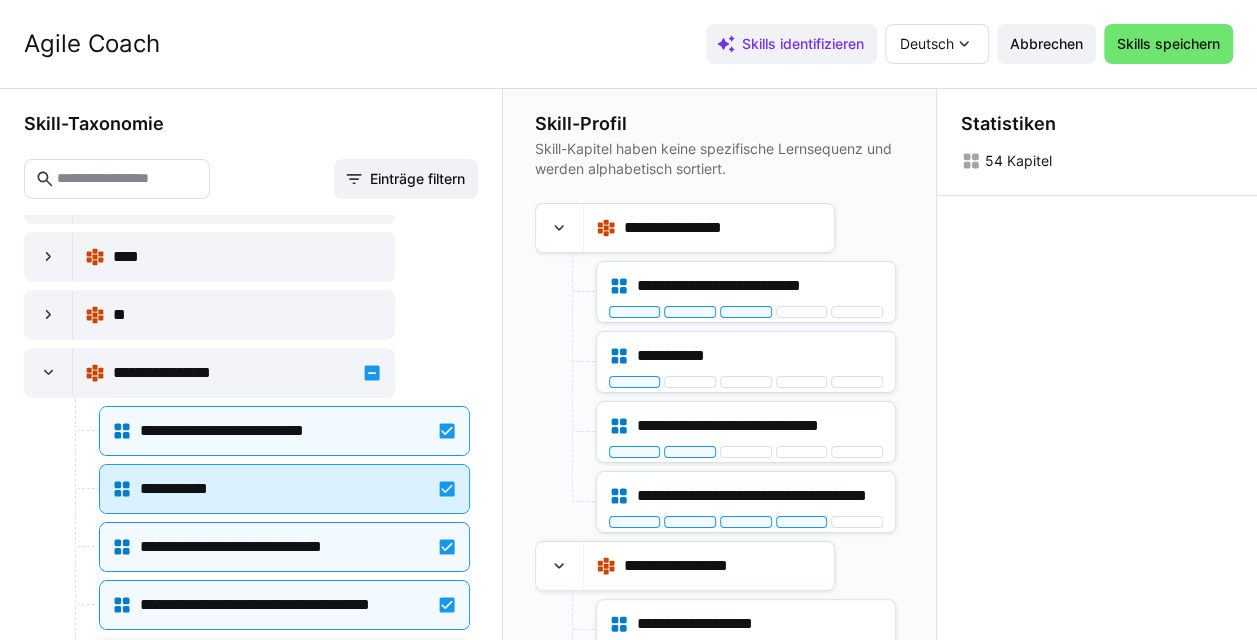 scroll, scrollTop: 42, scrollLeft: 0, axis: vertical 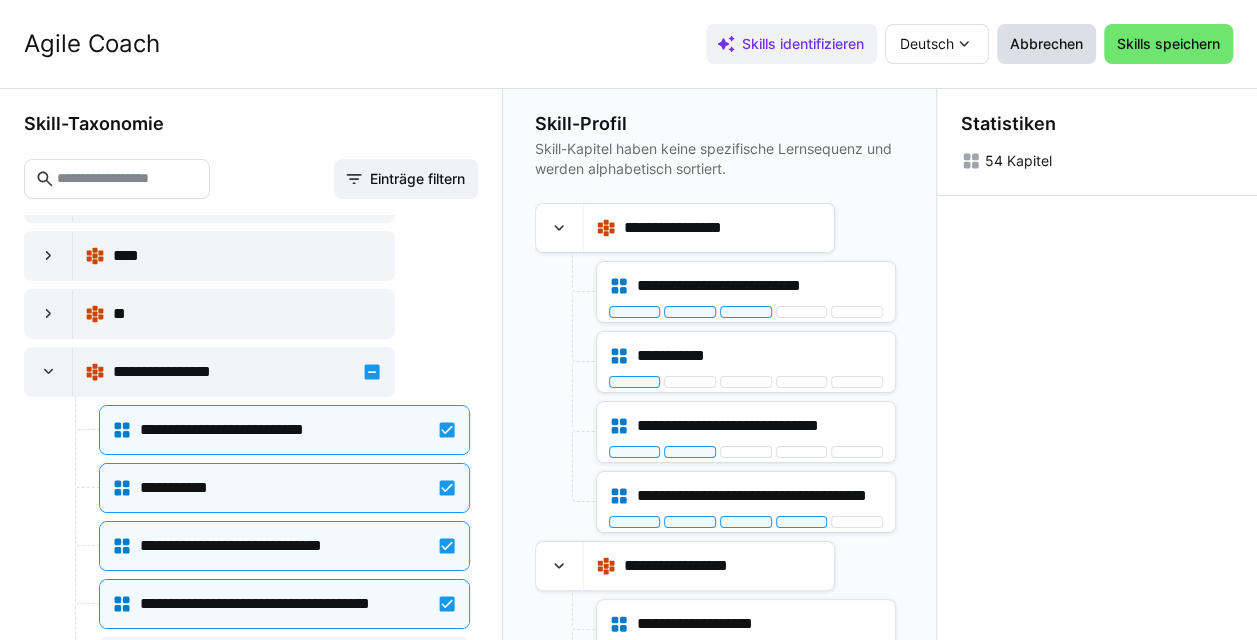 click on "Abbrechen" 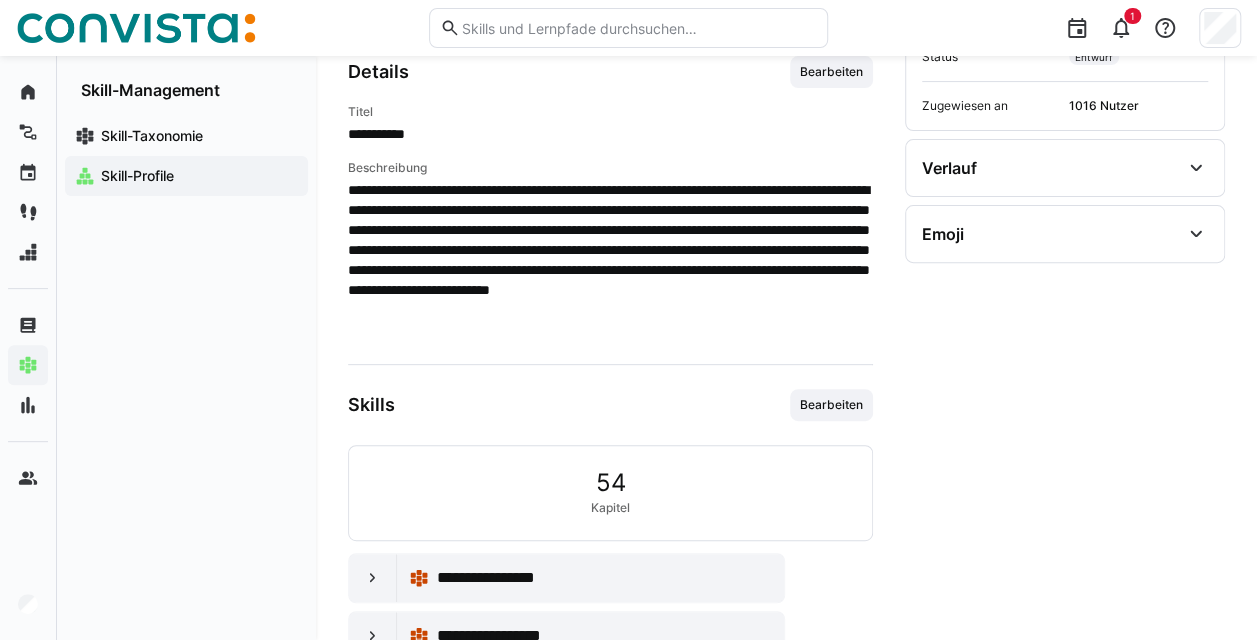 click on "Skill-Profile" 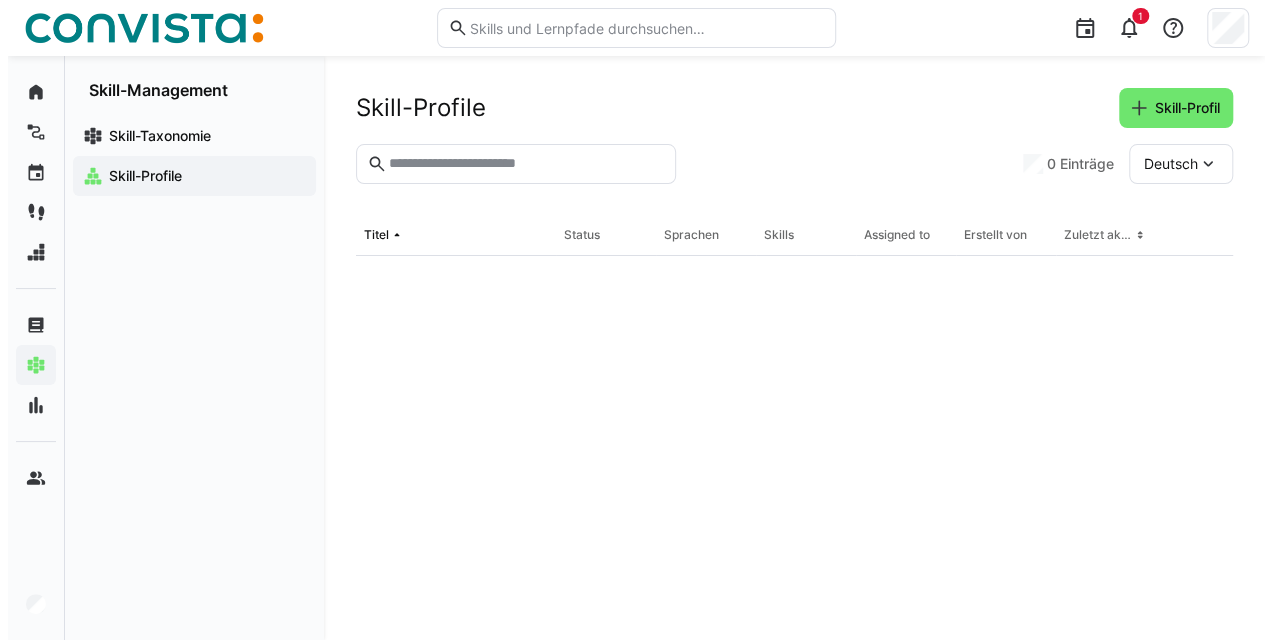 scroll, scrollTop: 0, scrollLeft: 0, axis: both 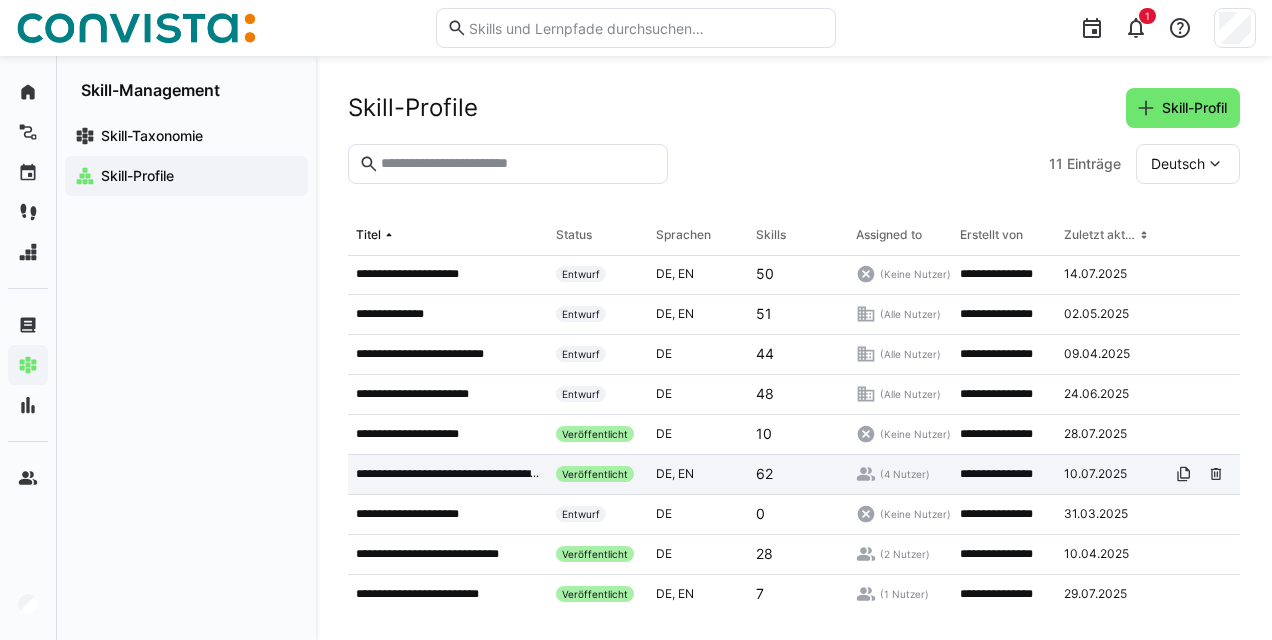 click on "**********" 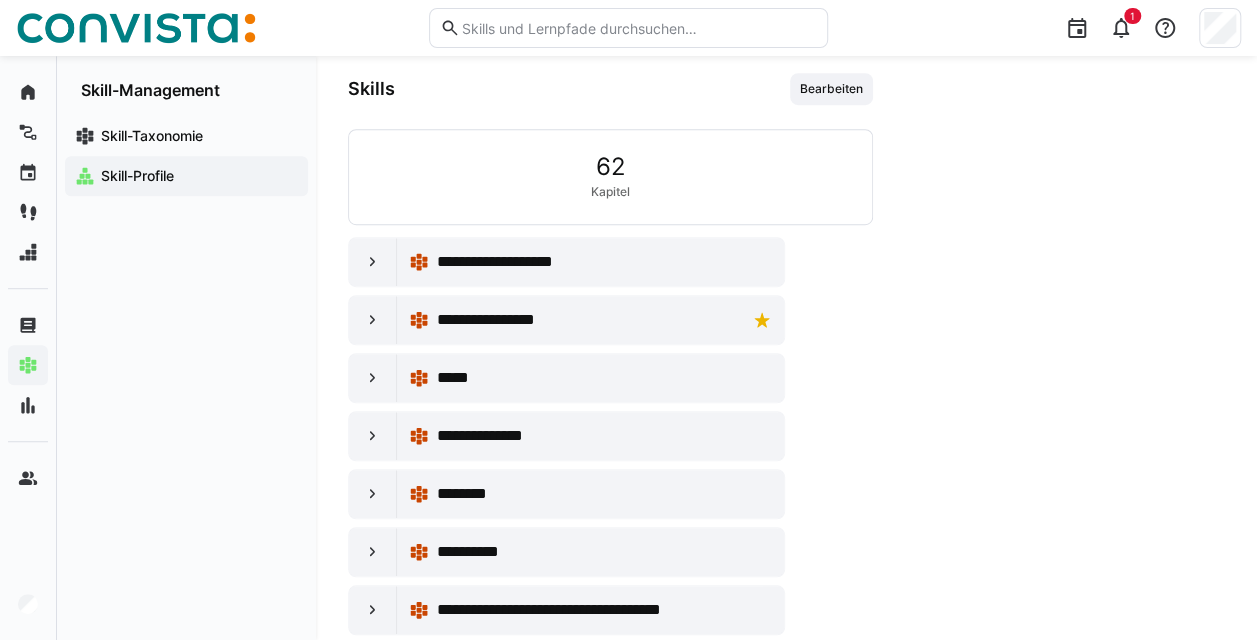 scroll, scrollTop: 498, scrollLeft: 0, axis: vertical 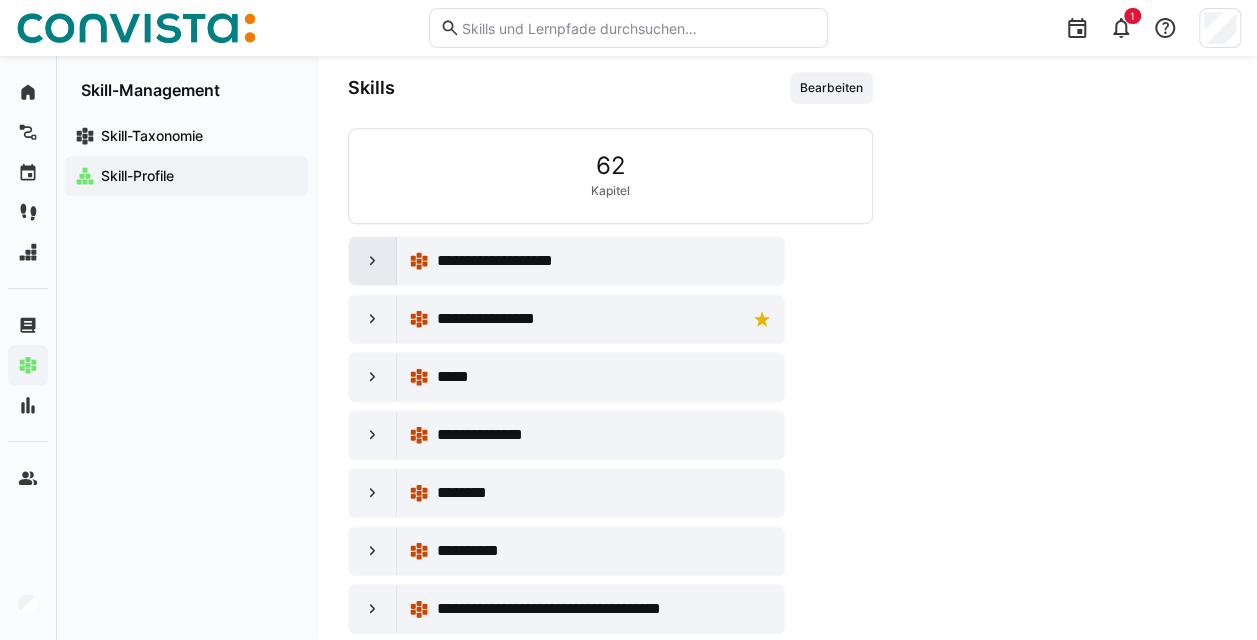 click 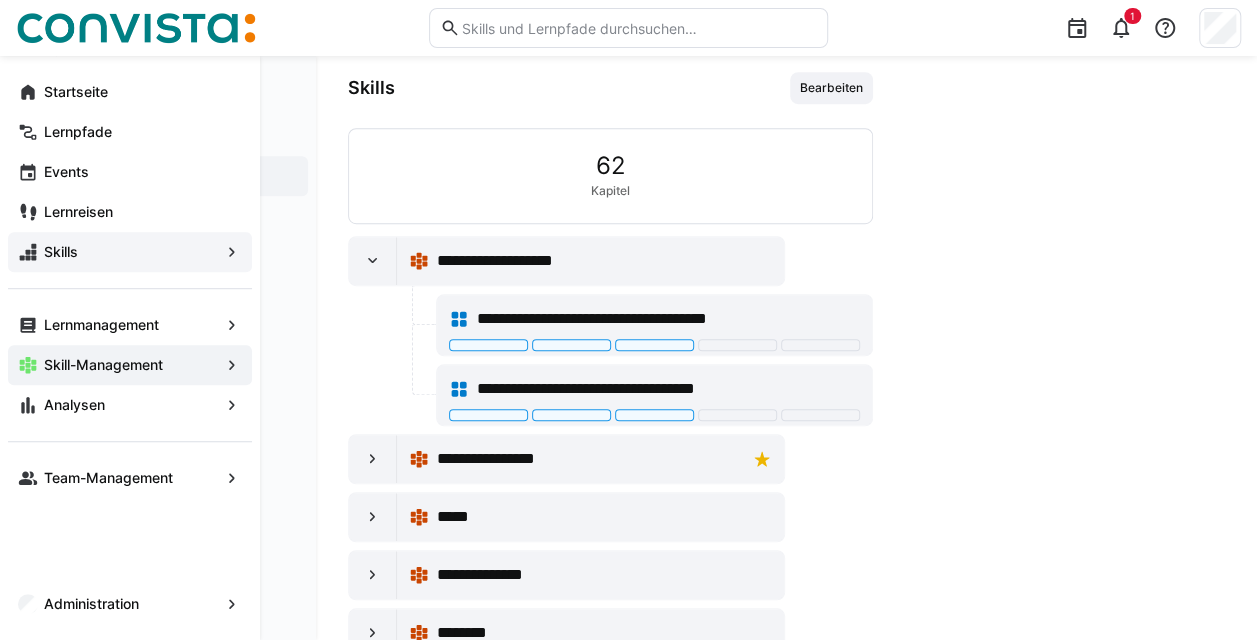 click on "Skills" 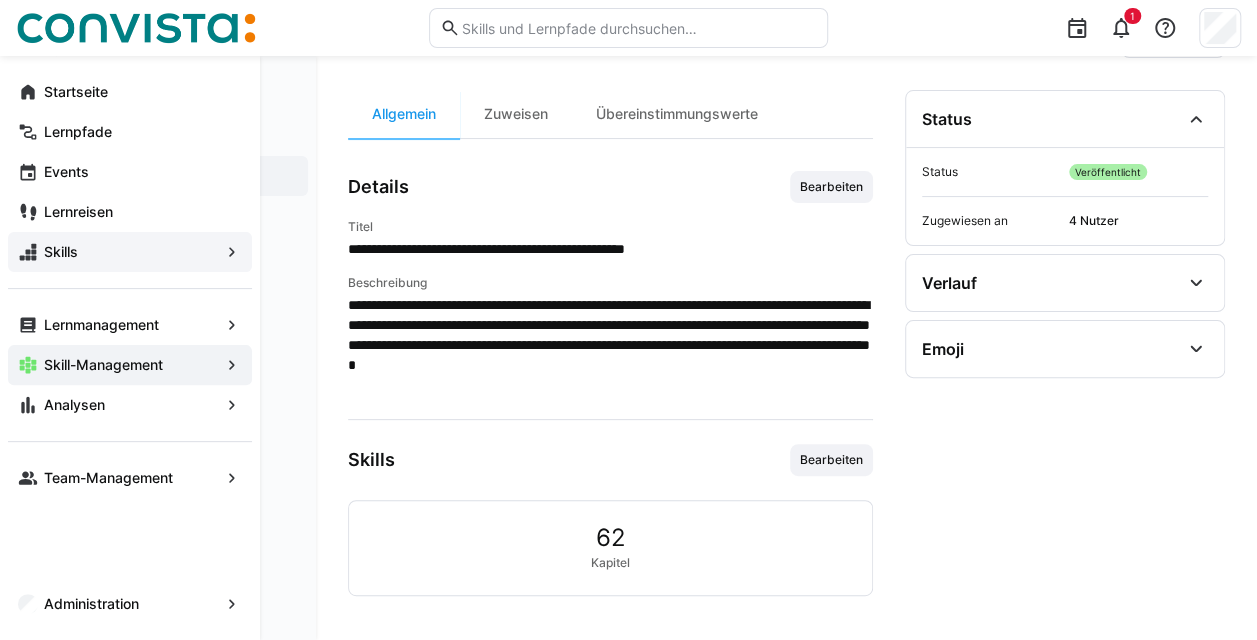 scroll, scrollTop: 122, scrollLeft: 0, axis: vertical 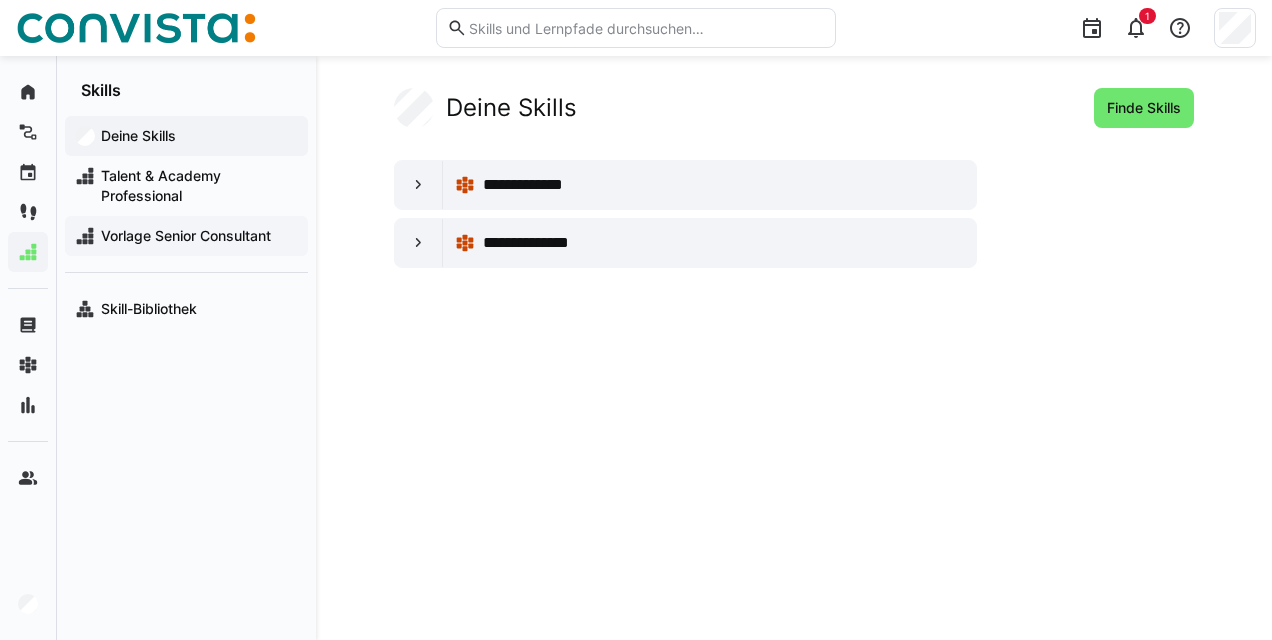 click on "Vorlage Senior Consultant" 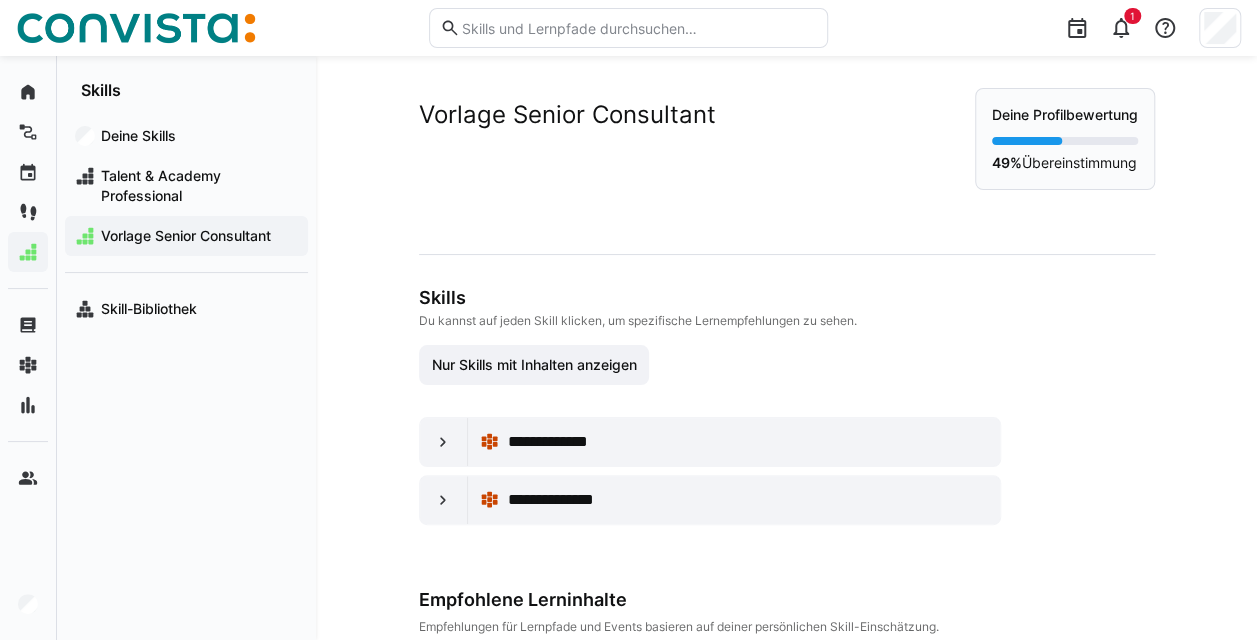 scroll, scrollTop: 195, scrollLeft: 0, axis: vertical 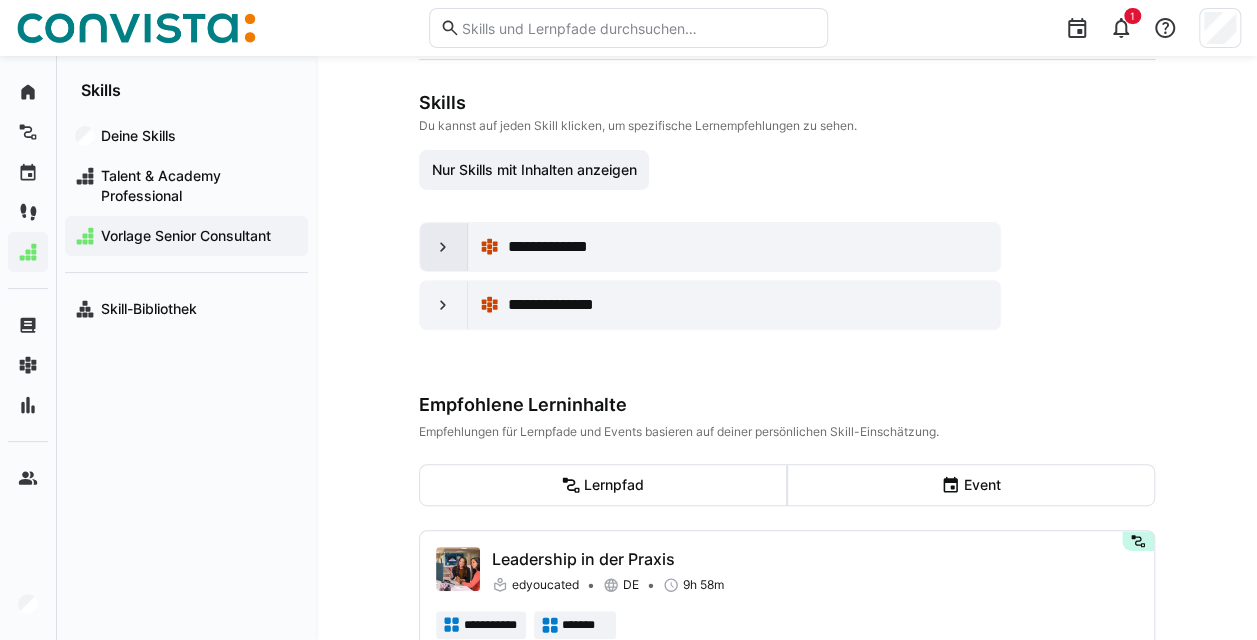 click 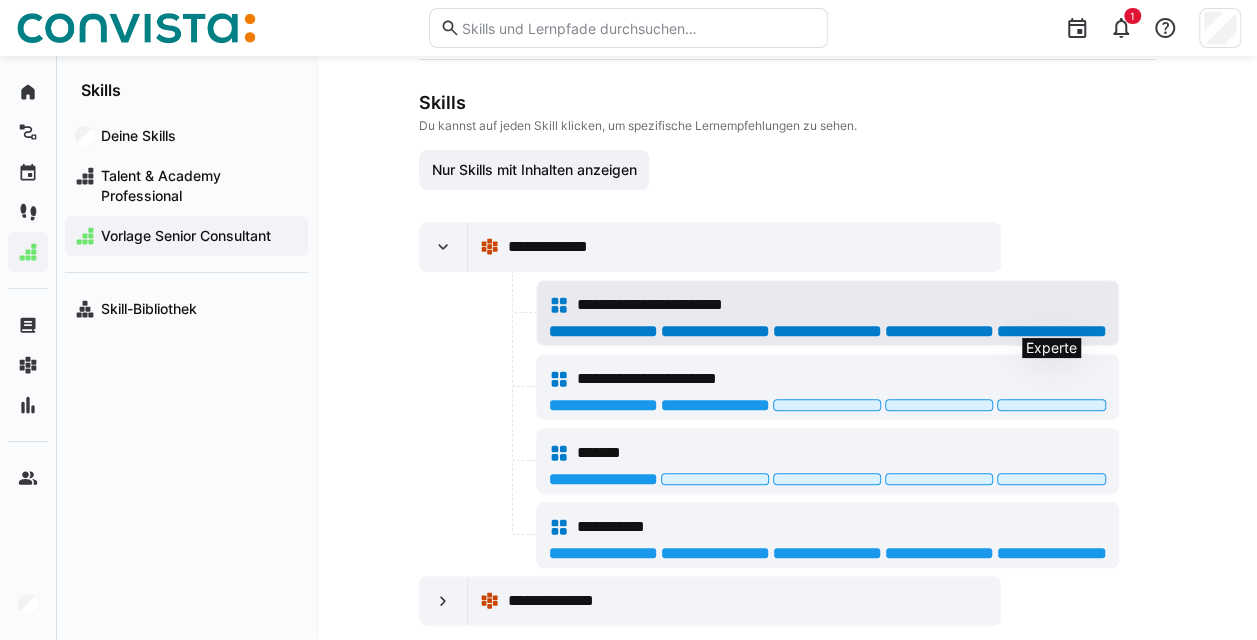 click 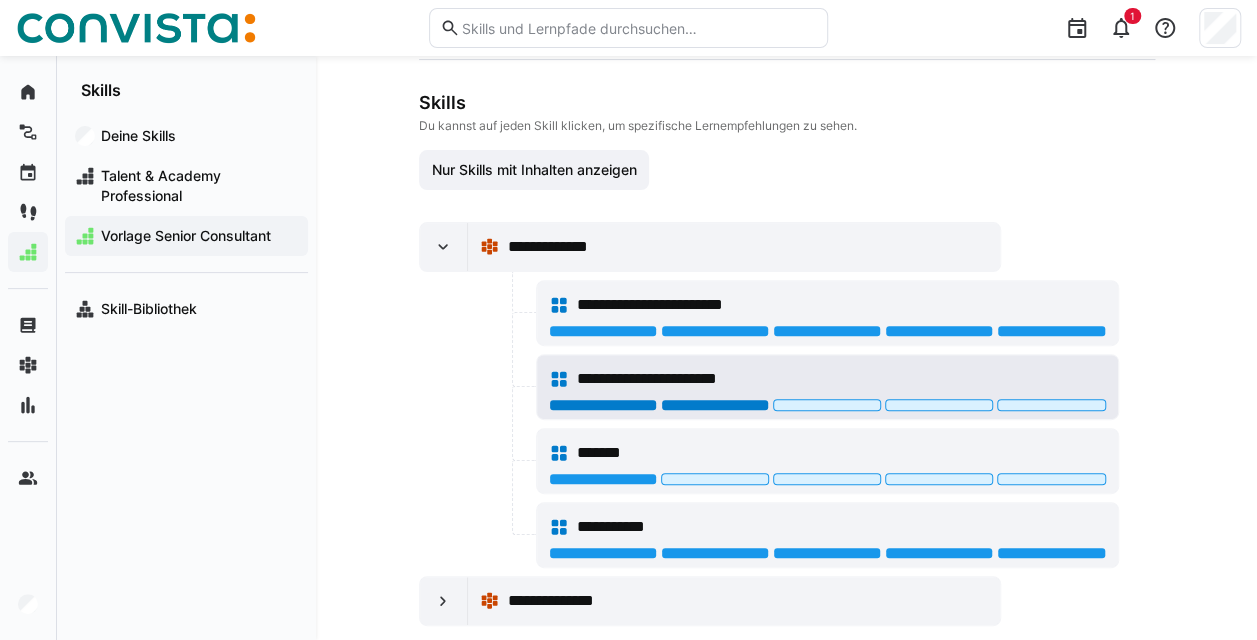 click 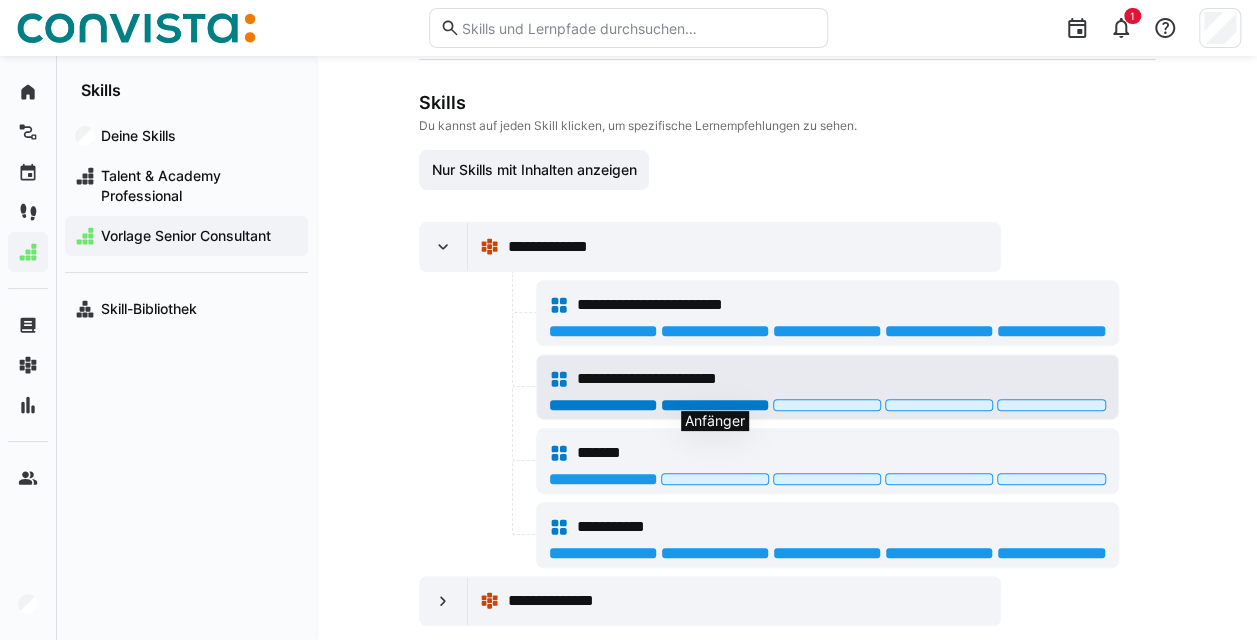 click 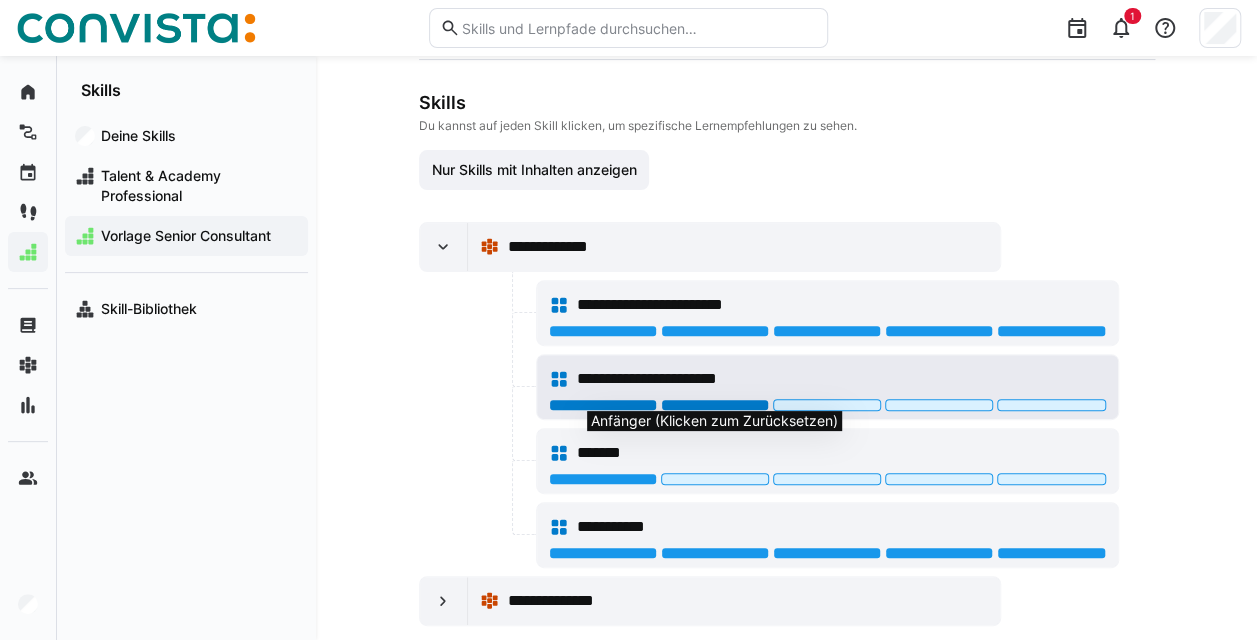 click 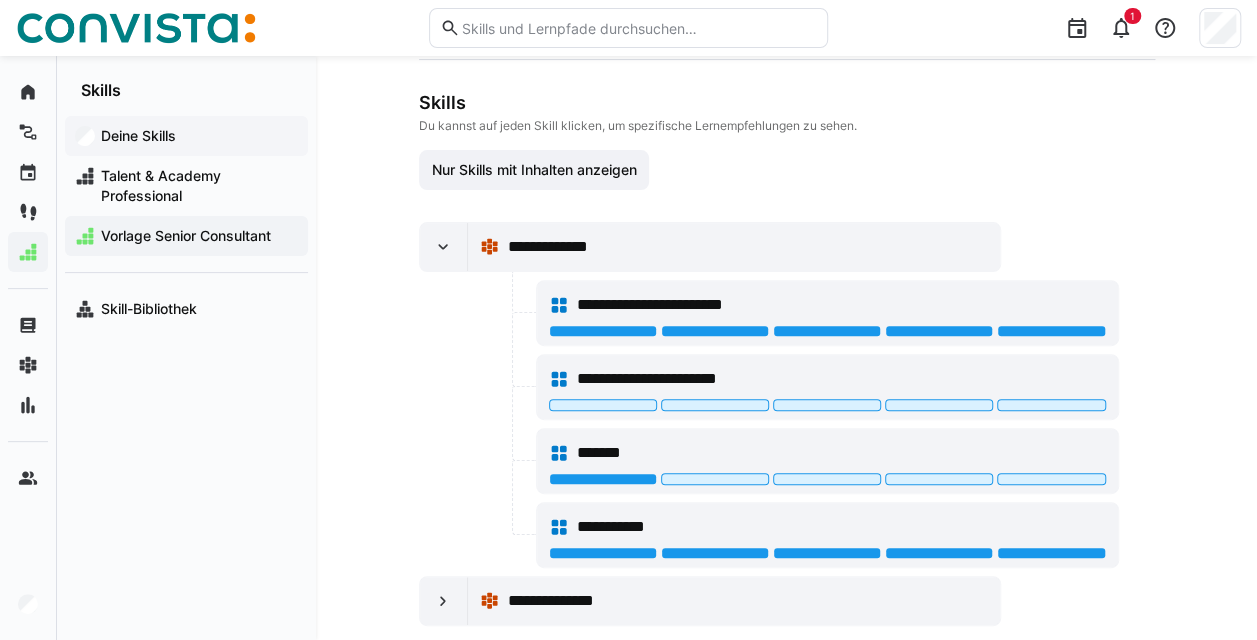 click on "Deine Skills" 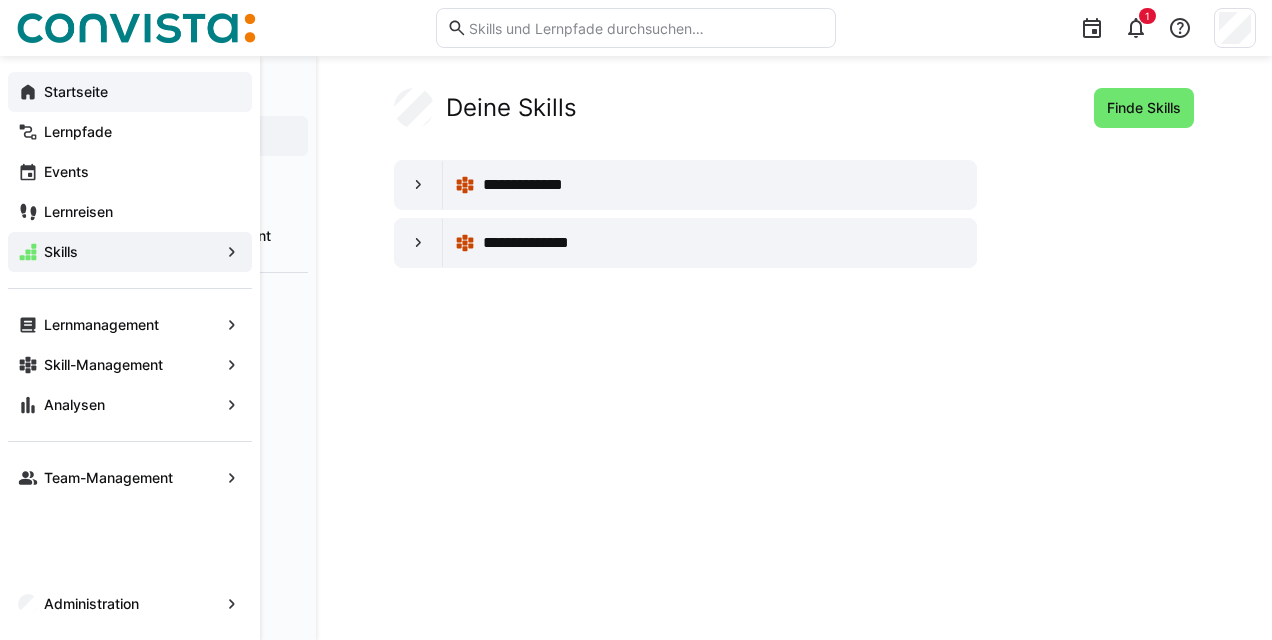 click on "Startseite" 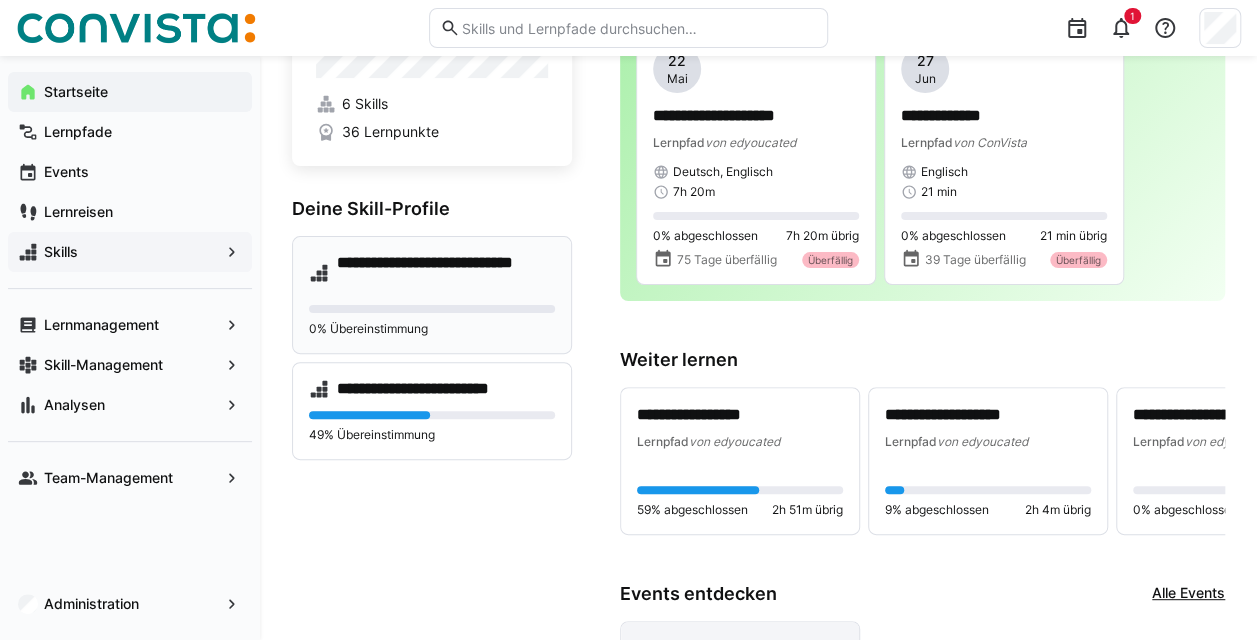 scroll, scrollTop: 122, scrollLeft: 0, axis: vertical 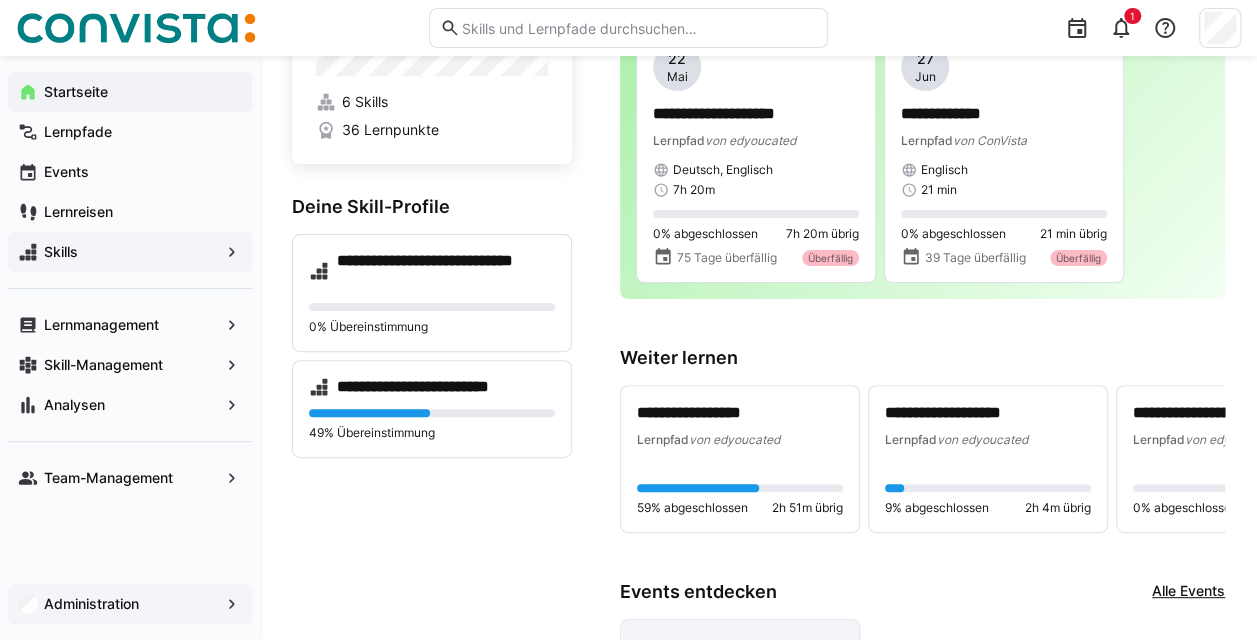 click on "Administration" 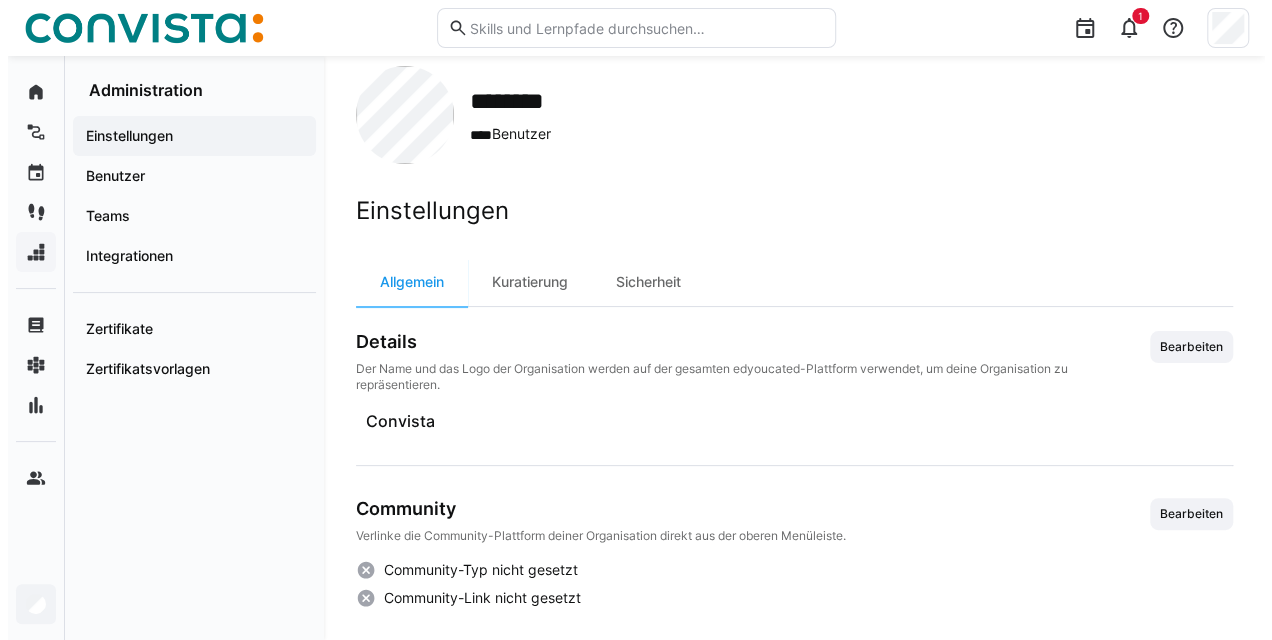 scroll, scrollTop: 0, scrollLeft: 0, axis: both 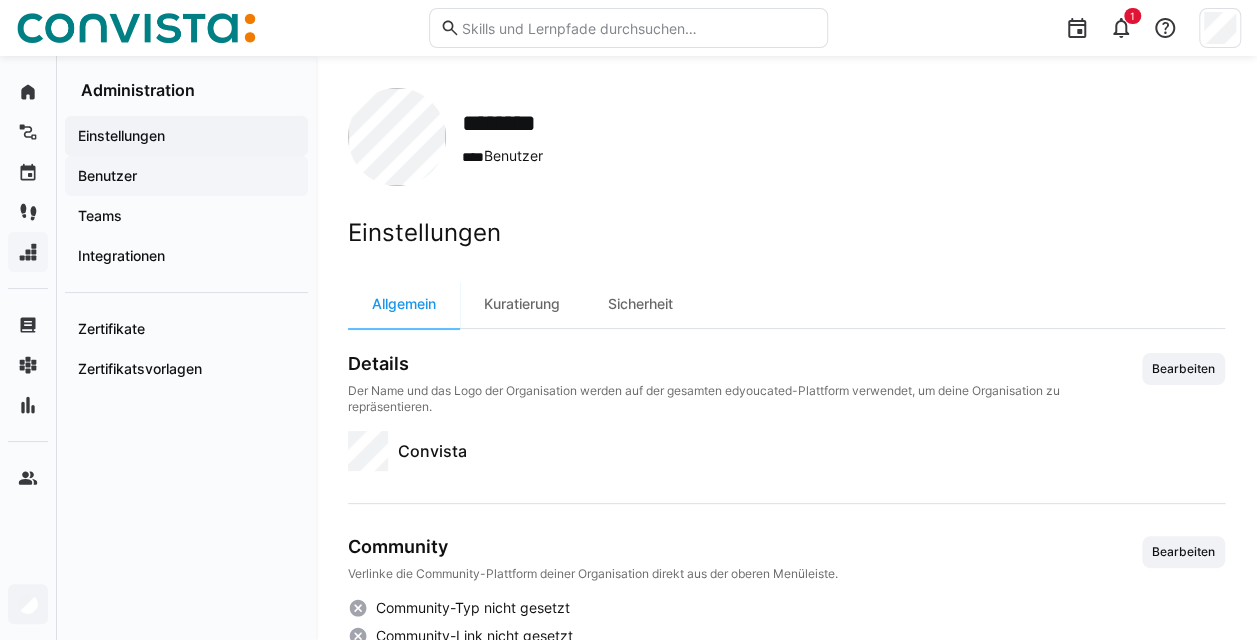 click on "Benutzer" 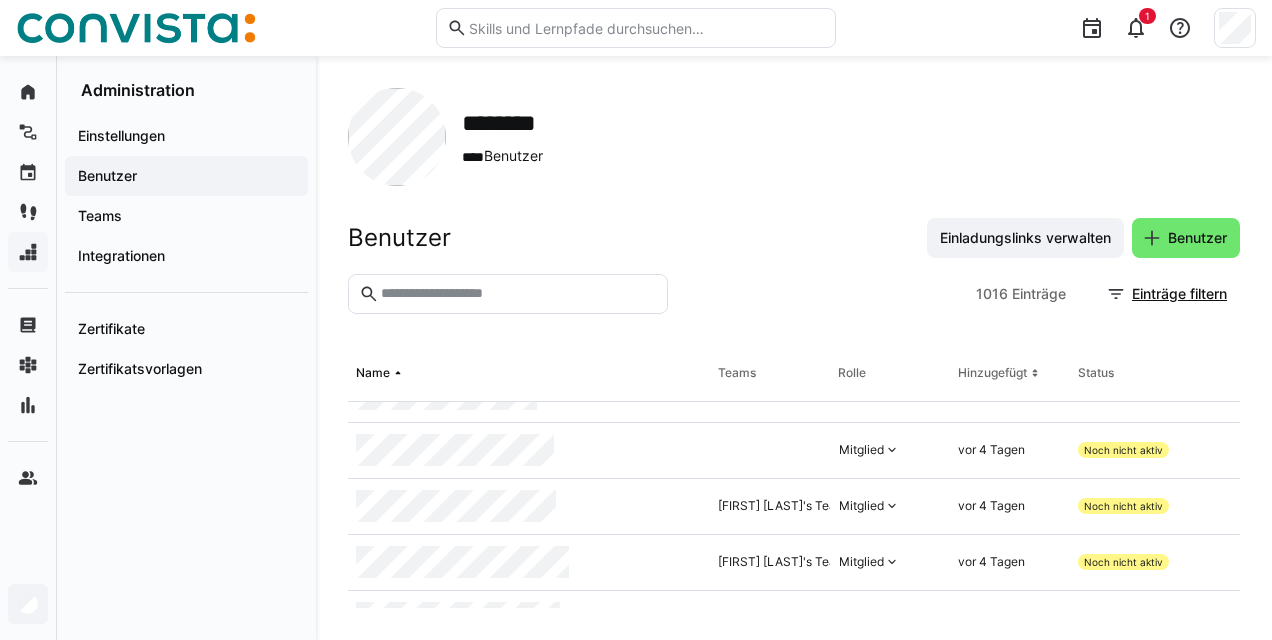 scroll, scrollTop: 764, scrollLeft: 0, axis: vertical 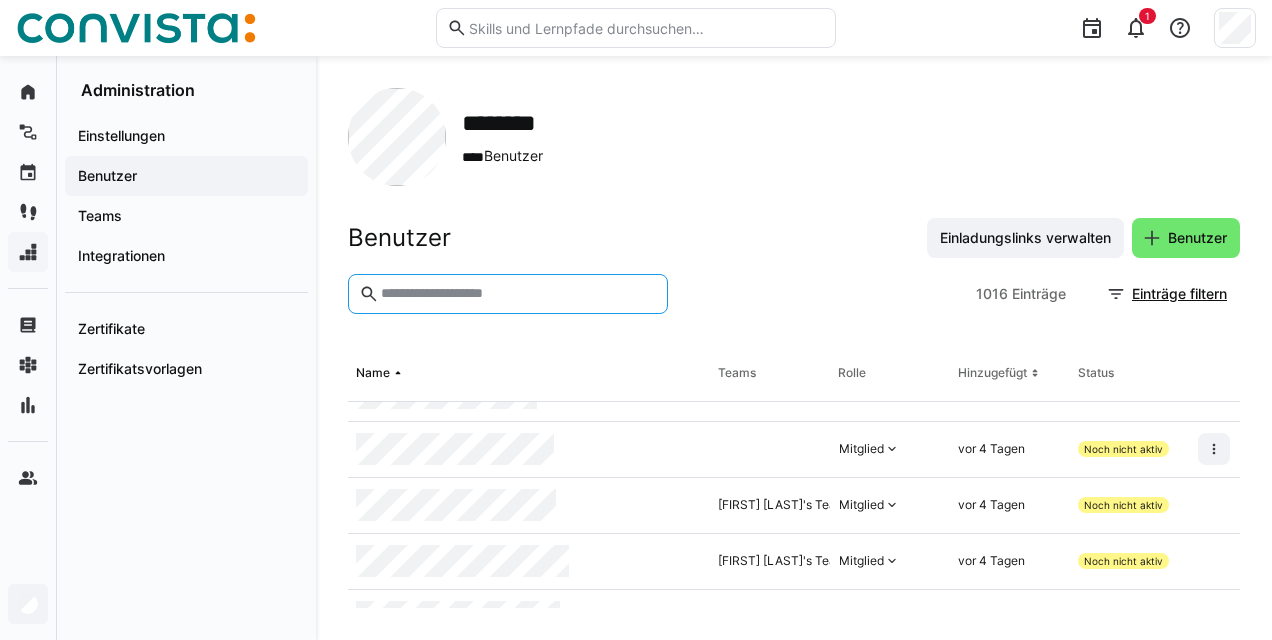 click 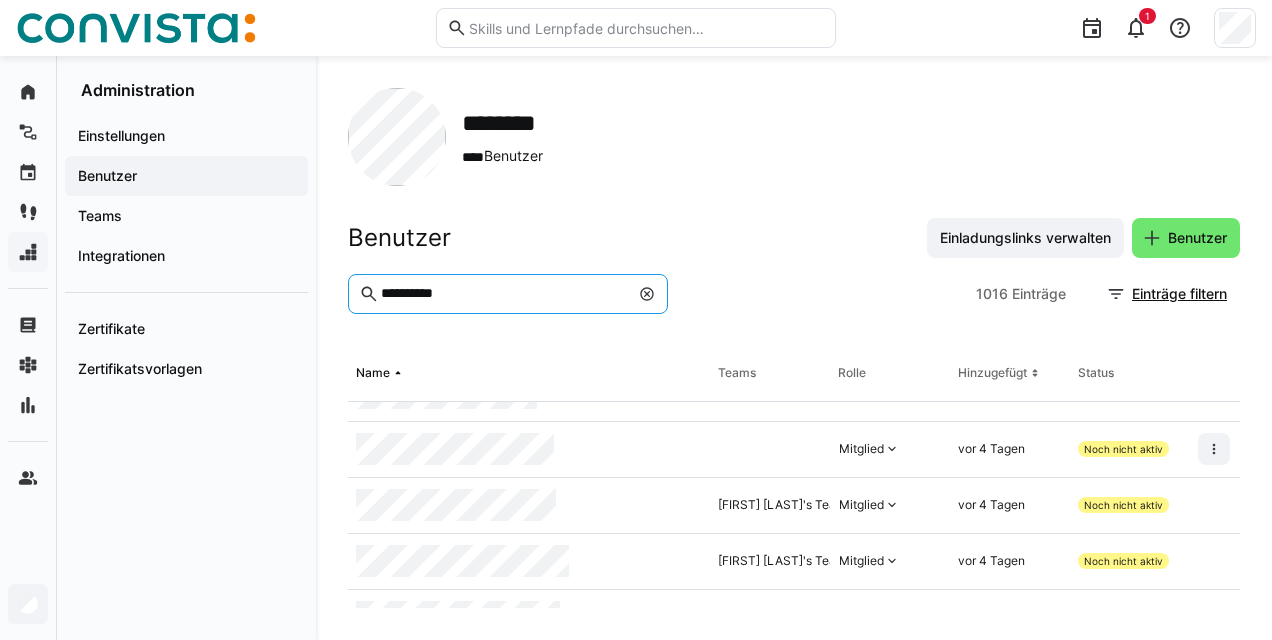 type on "**********" 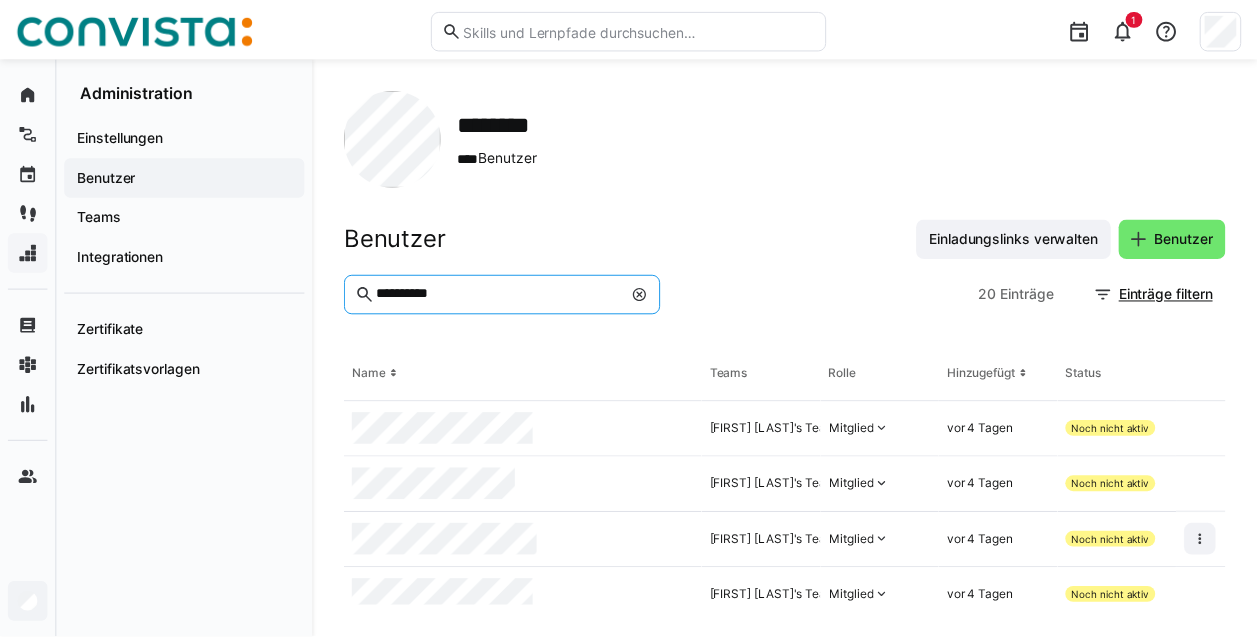 scroll, scrollTop: 76, scrollLeft: 0, axis: vertical 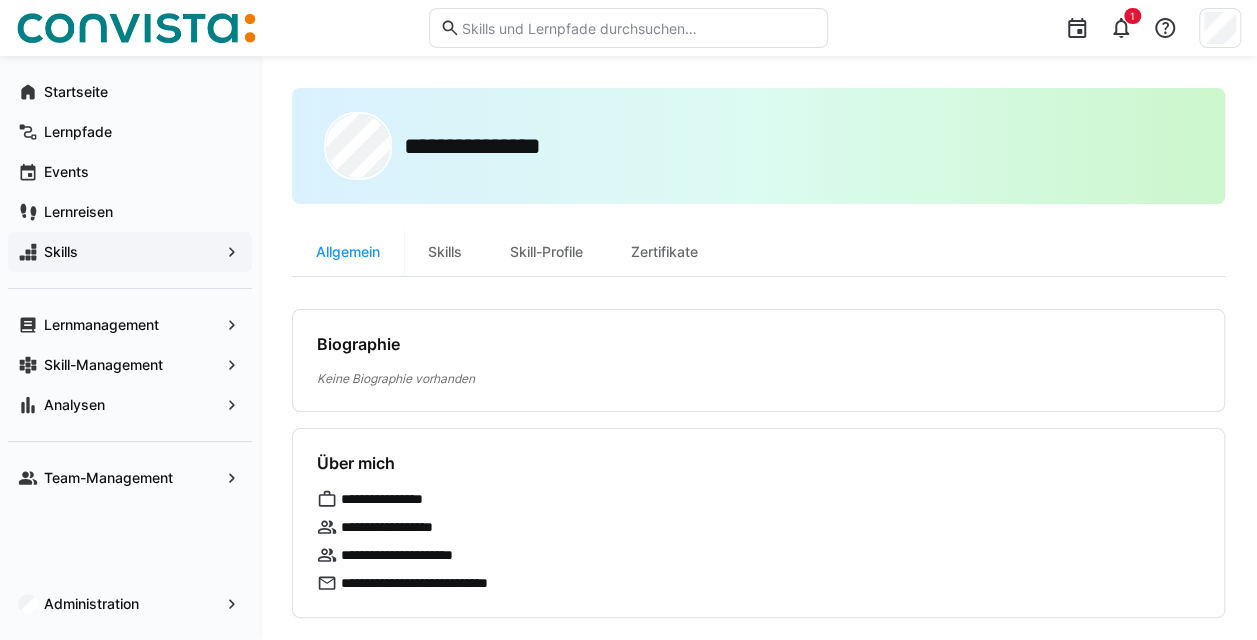 click on "**********" 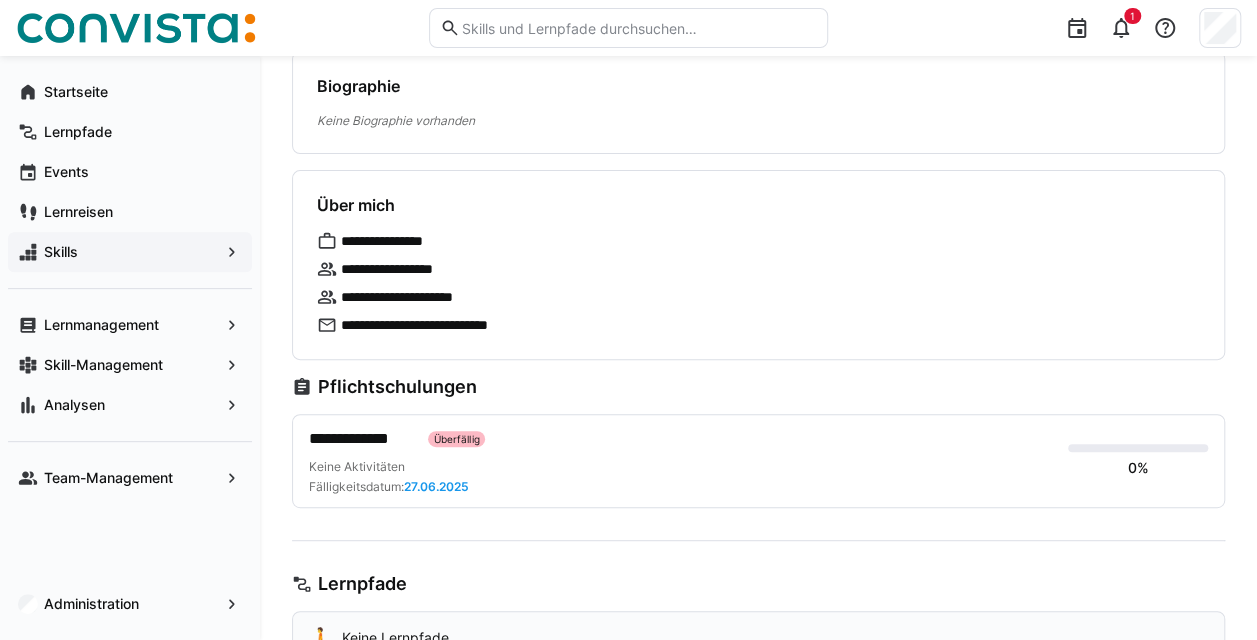 scroll, scrollTop: 0, scrollLeft: 0, axis: both 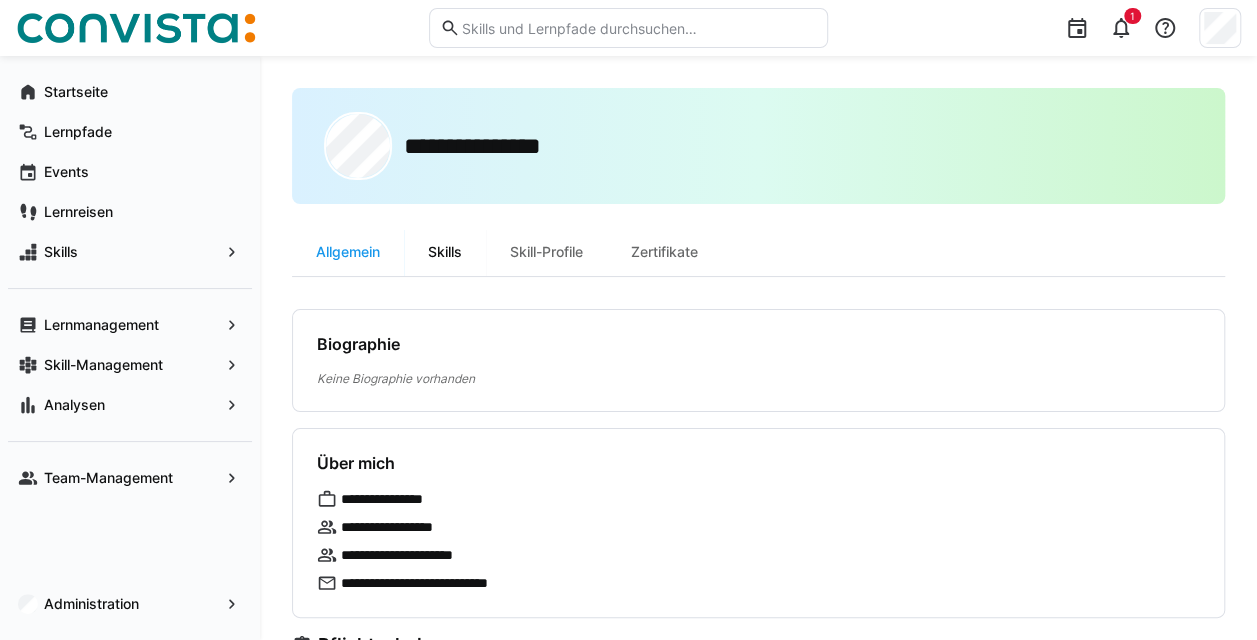 click on "Skills" 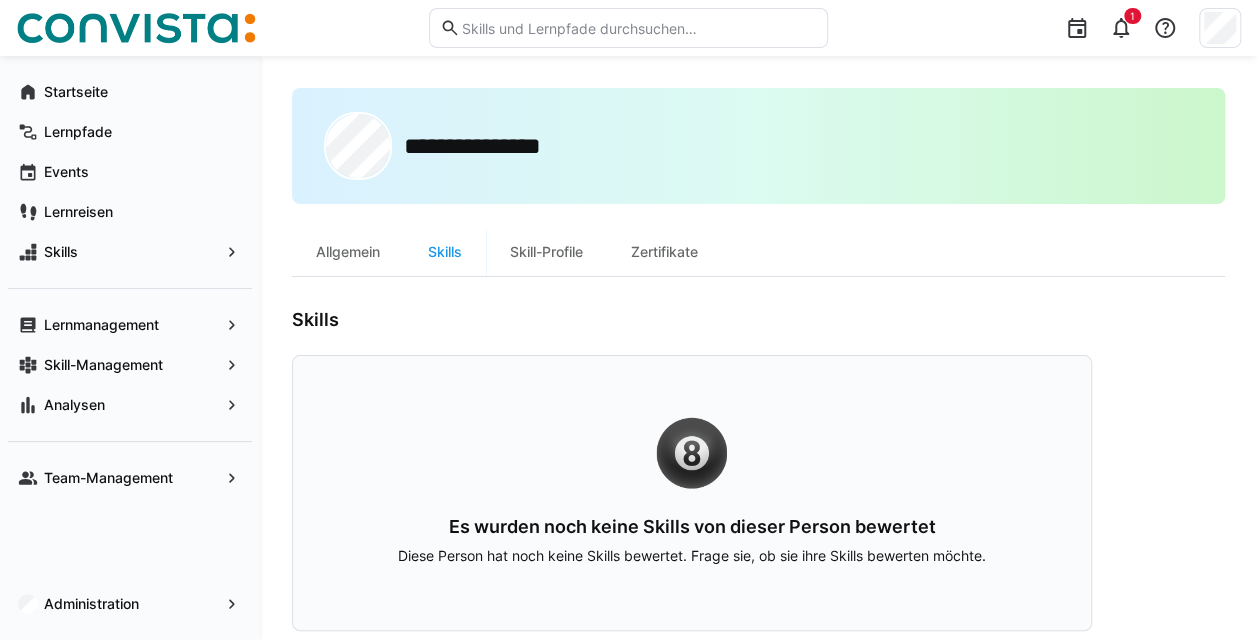 scroll, scrollTop: 22, scrollLeft: 0, axis: vertical 